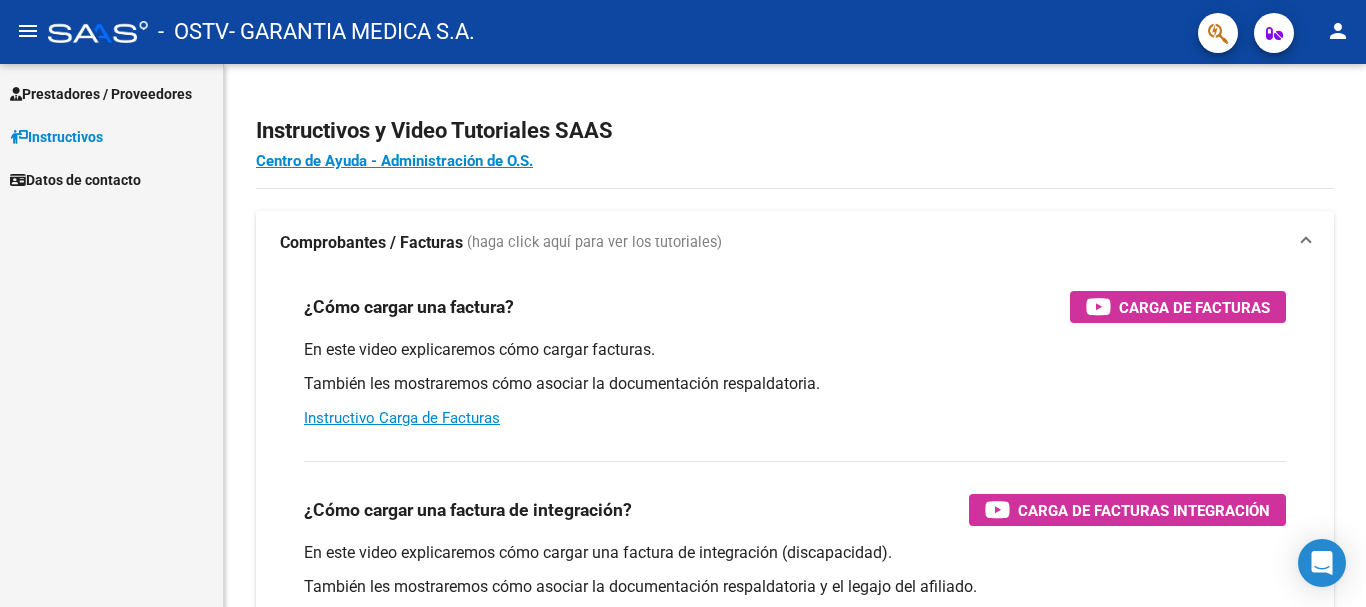 scroll, scrollTop: 0, scrollLeft: 0, axis: both 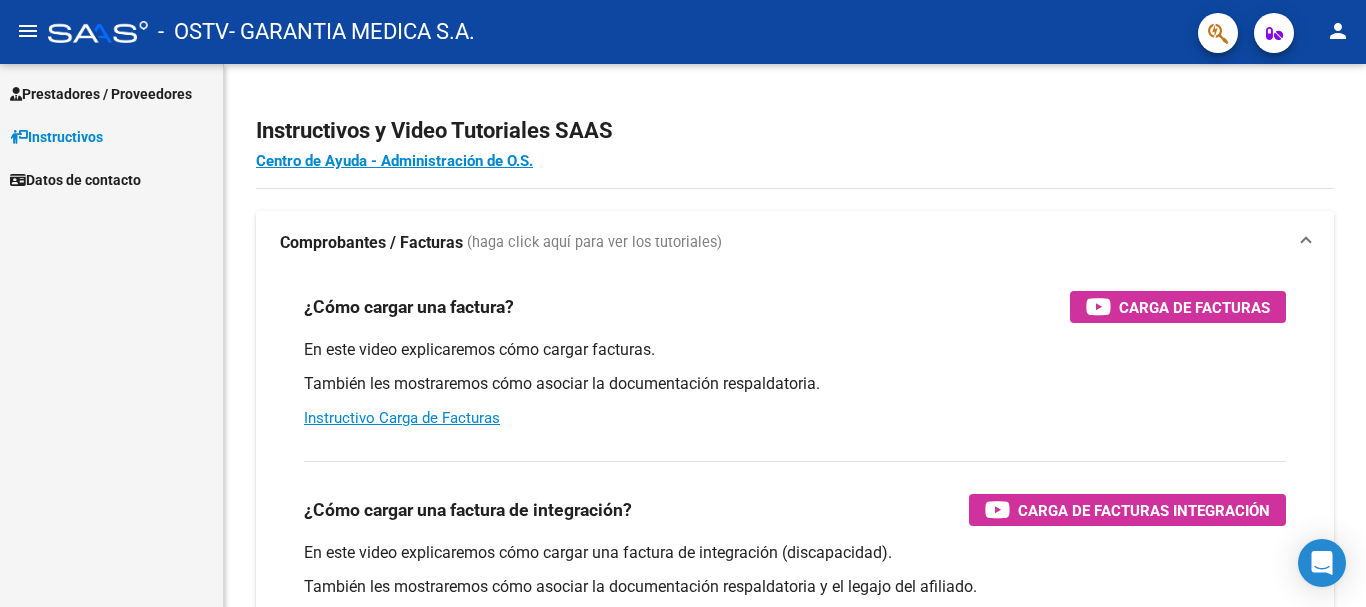 click on "Prestadores / Proveedores" at bounding box center [101, 94] 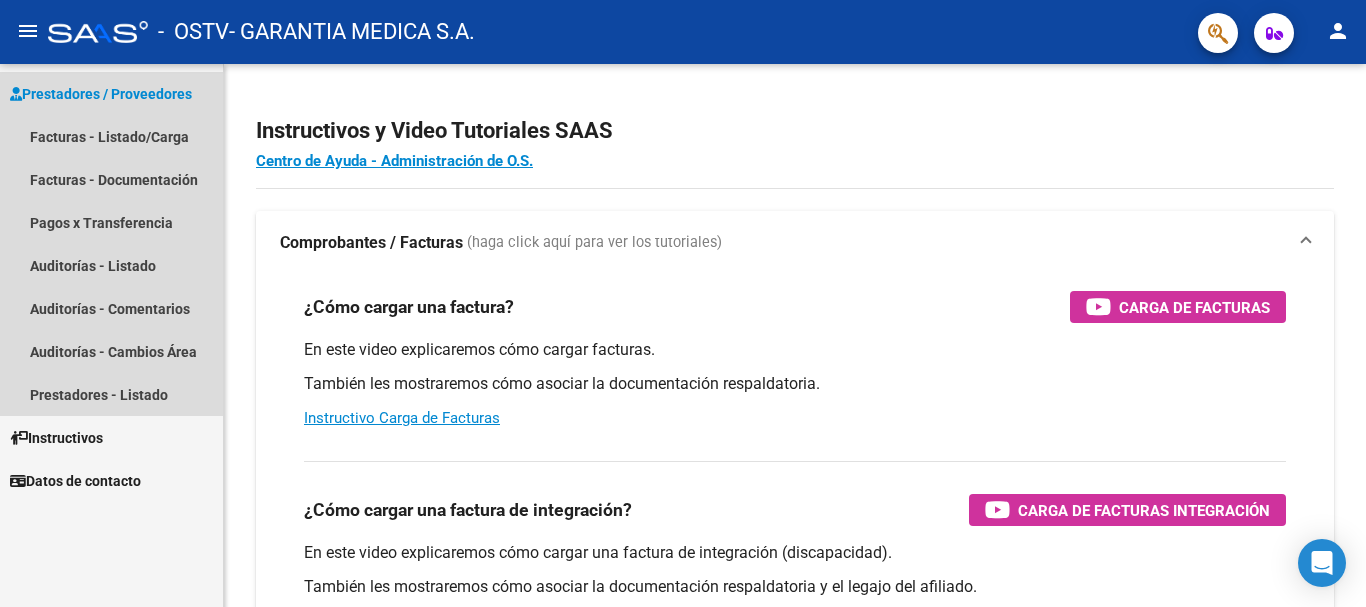 click on "Prestadores / Proveedores" at bounding box center [101, 94] 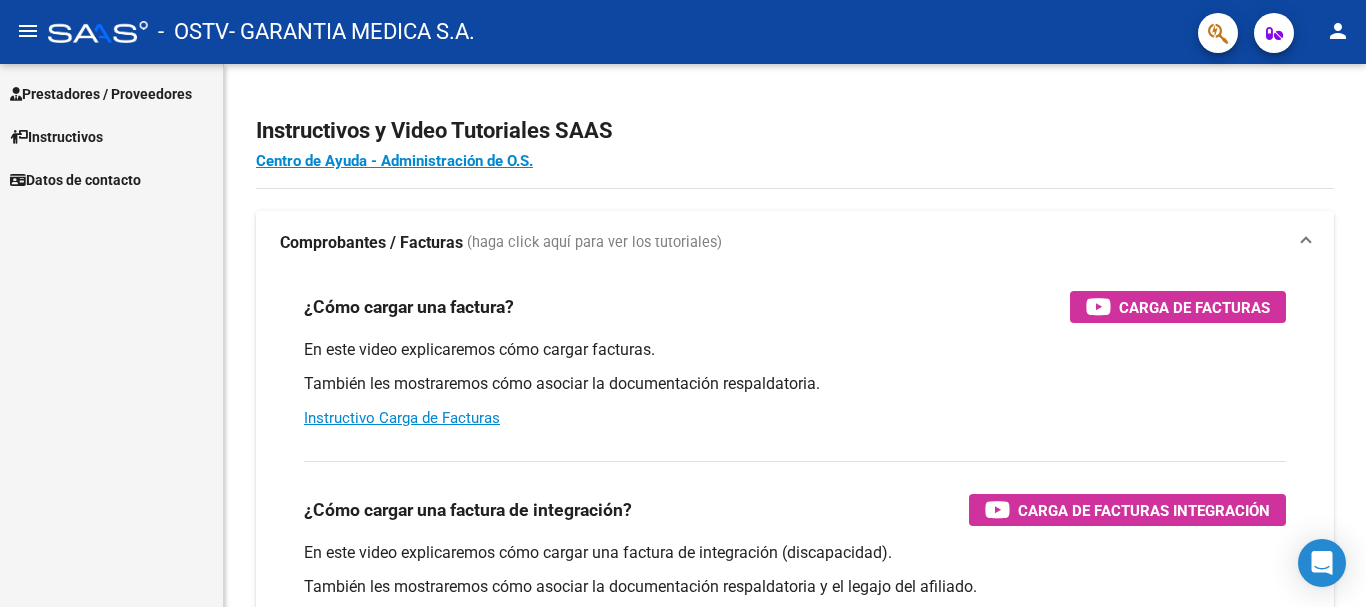 click on "Prestadores / Proveedores" at bounding box center (101, 94) 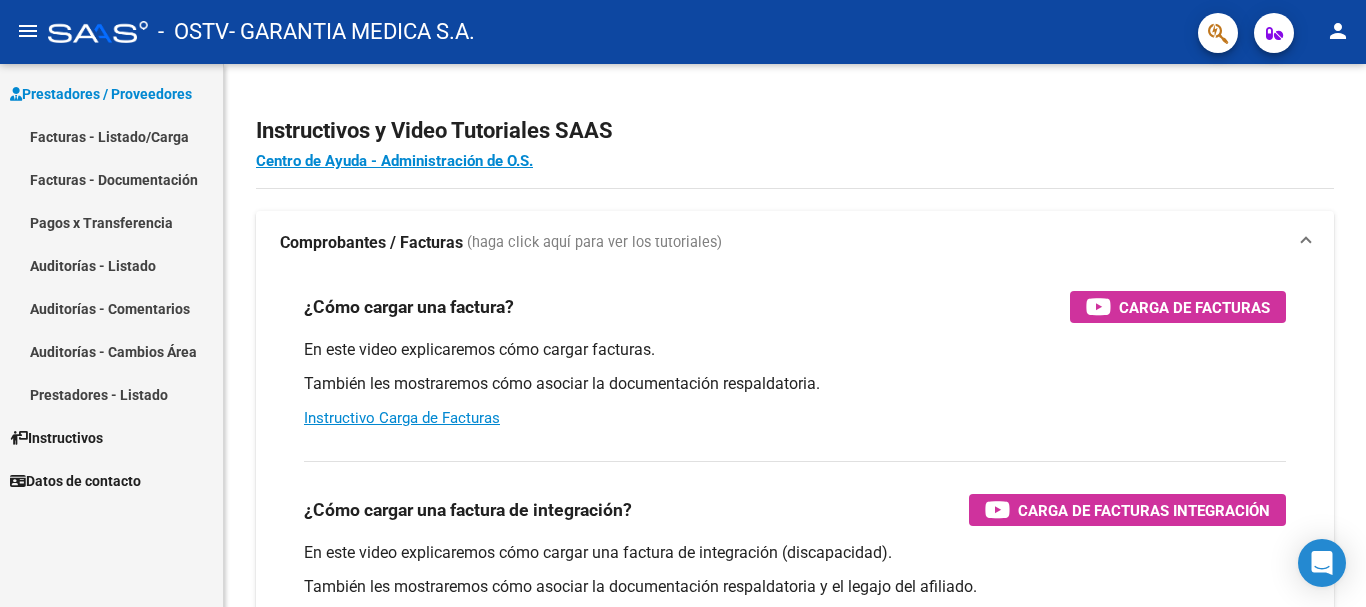 click on "Facturas - Listado/Carga" at bounding box center [111, 136] 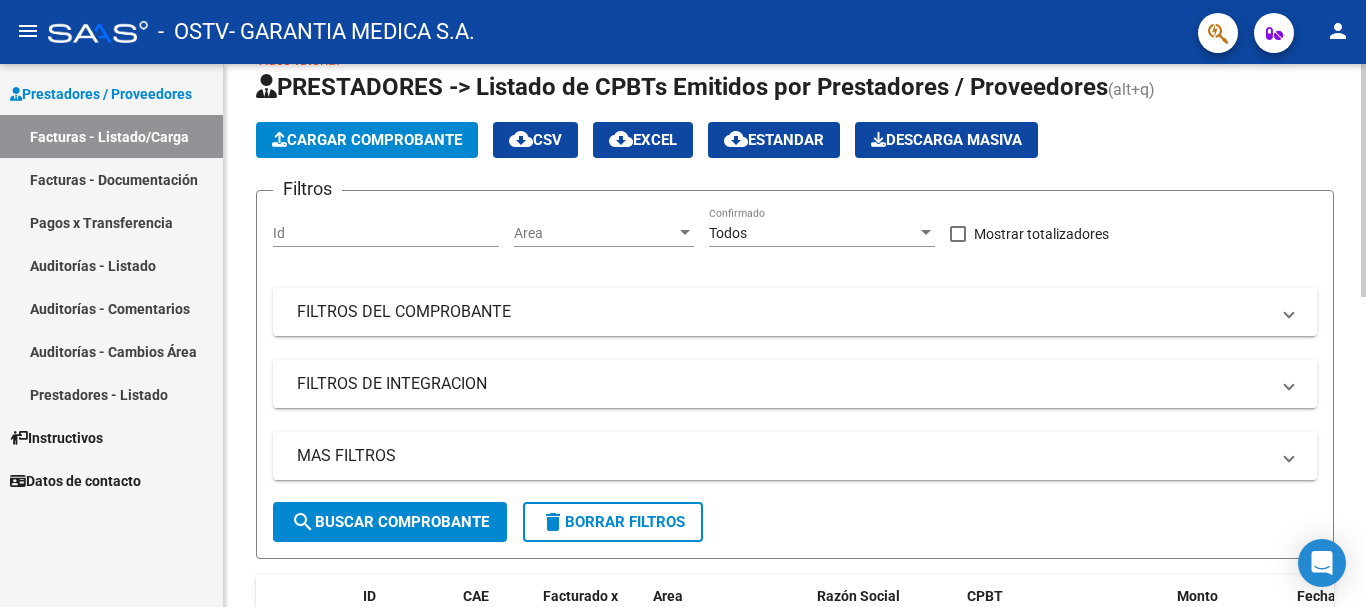 scroll, scrollTop: 0, scrollLeft: 0, axis: both 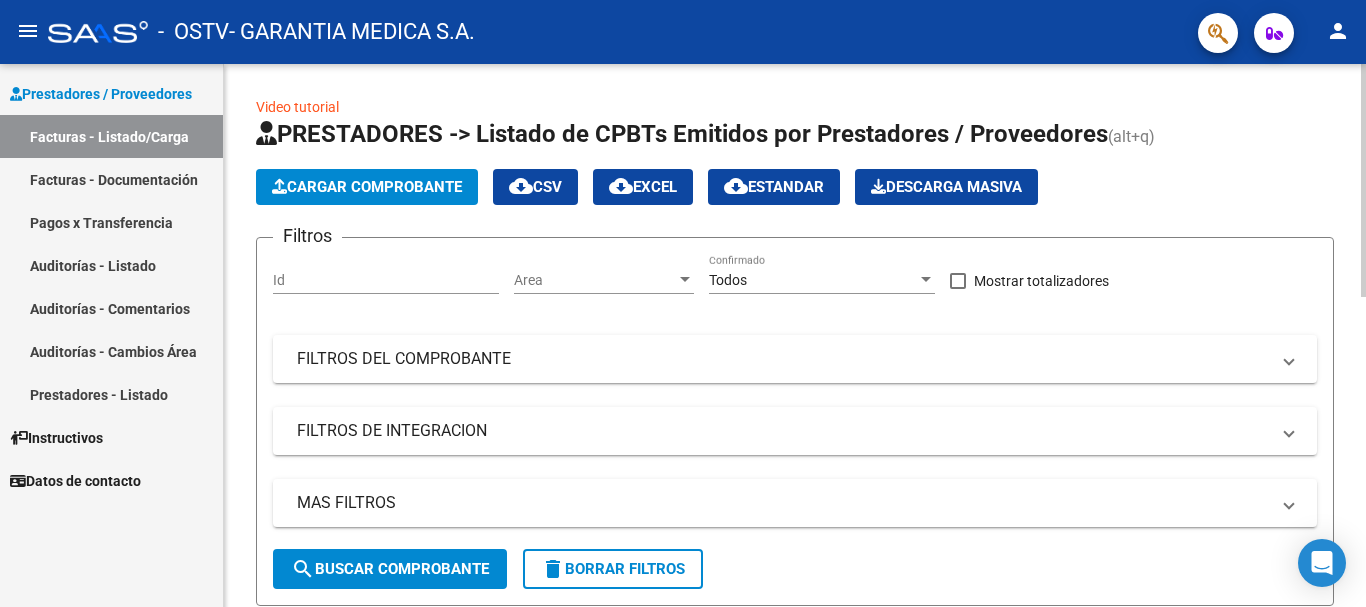 click on "Cargar Comprobante" 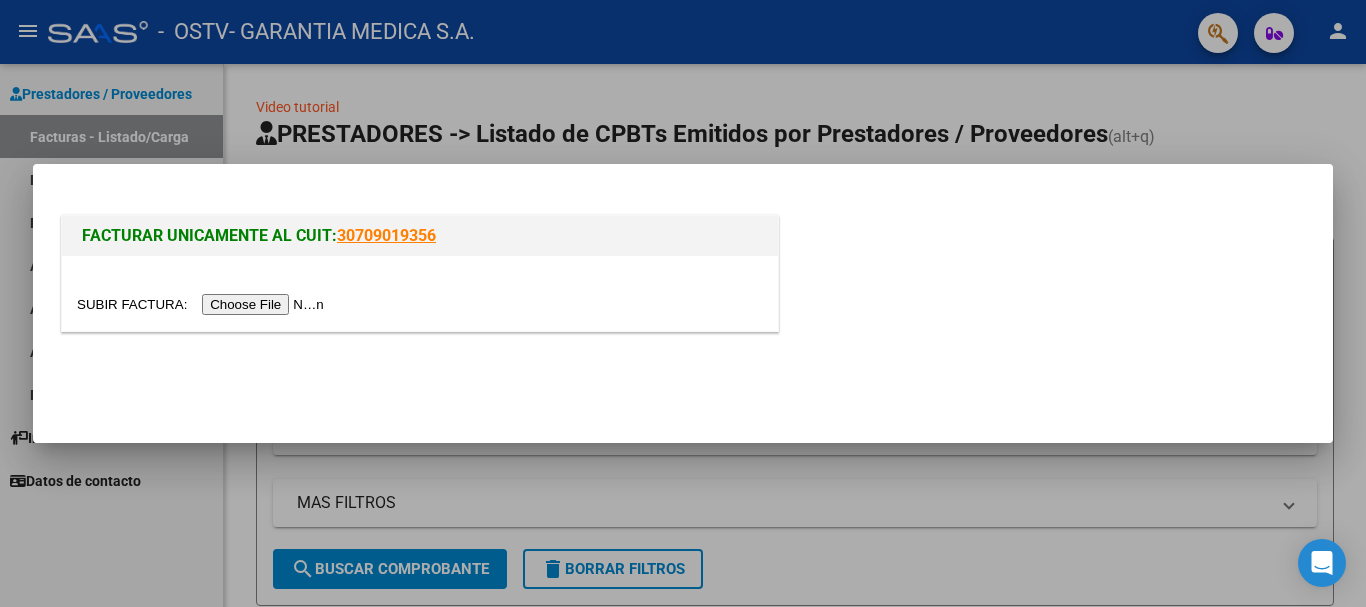 click at bounding box center [203, 304] 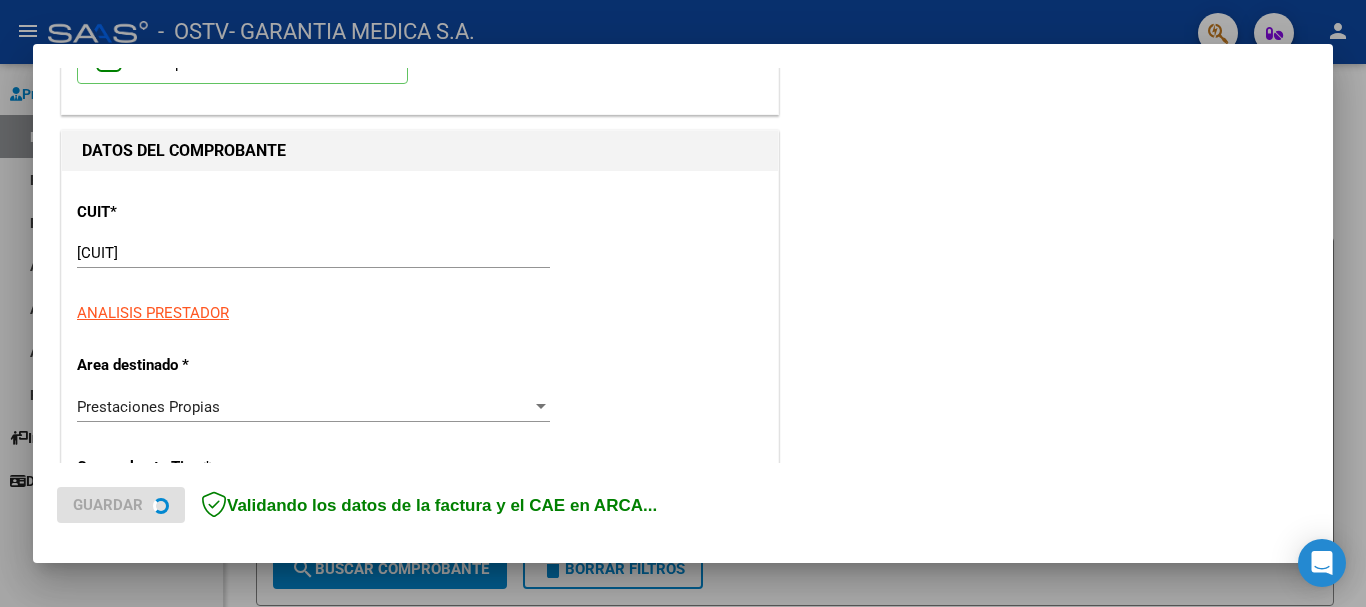 scroll, scrollTop: 200, scrollLeft: 0, axis: vertical 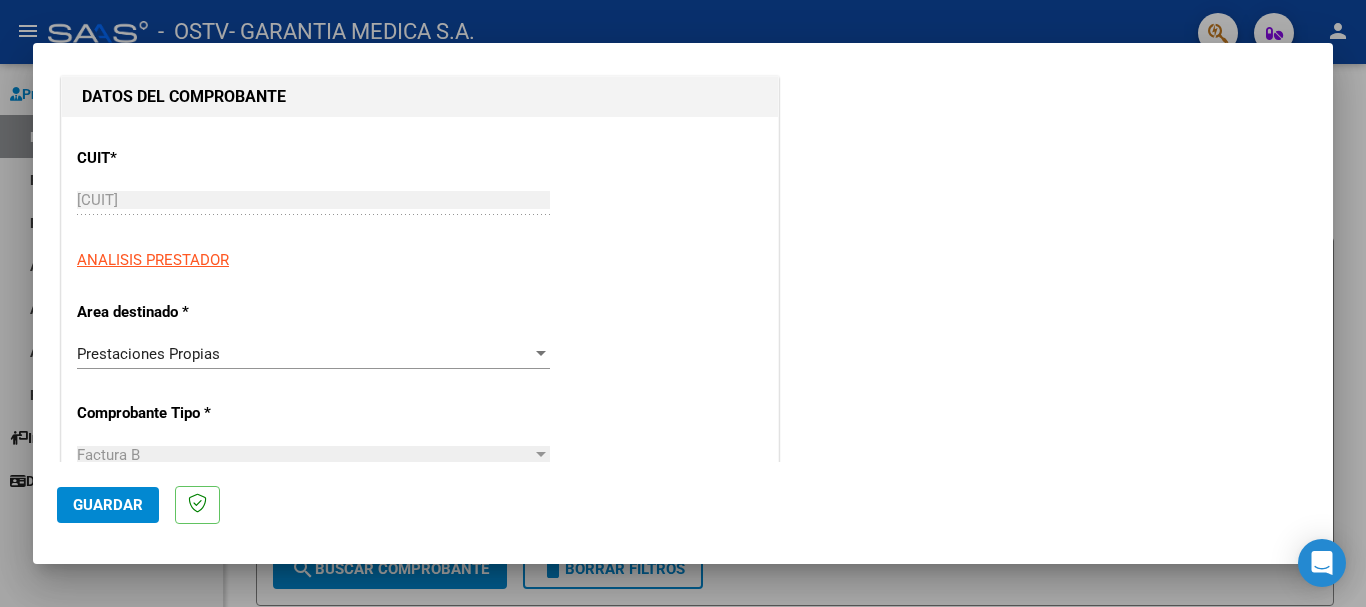 click on "Prestaciones Propias" at bounding box center (304, 354) 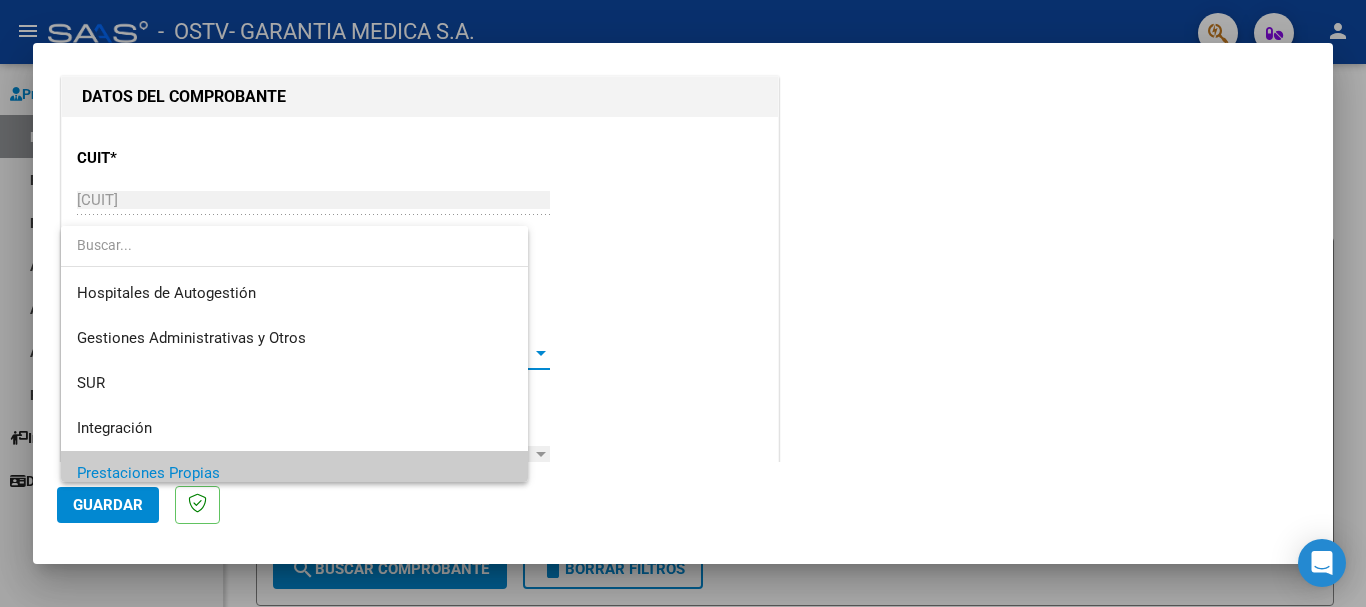 scroll, scrollTop: 120, scrollLeft: 0, axis: vertical 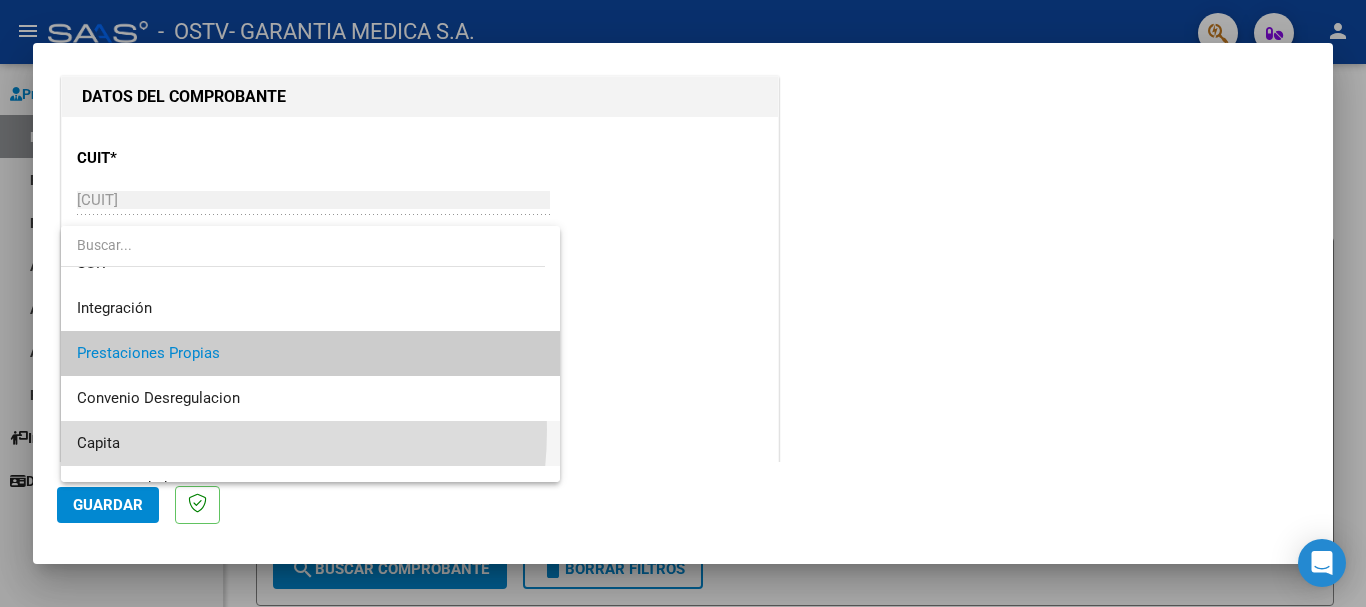 click on "Capita" at bounding box center [310, 443] 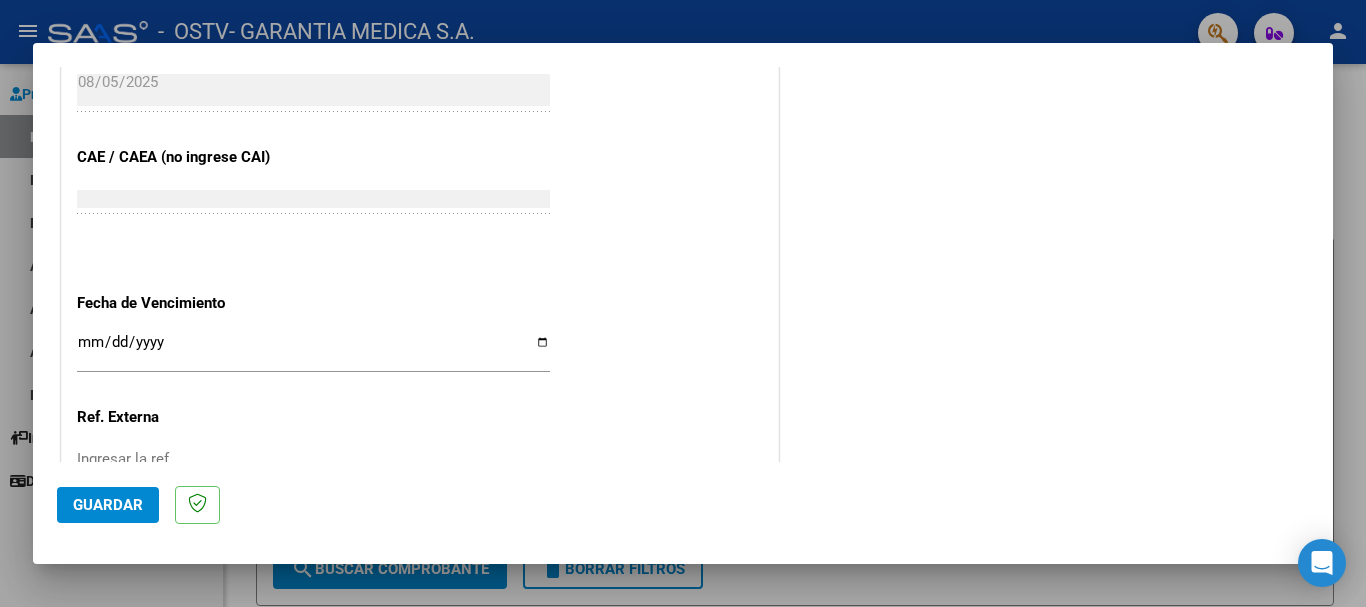 scroll, scrollTop: 1000, scrollLeft: 0, axis: vertical 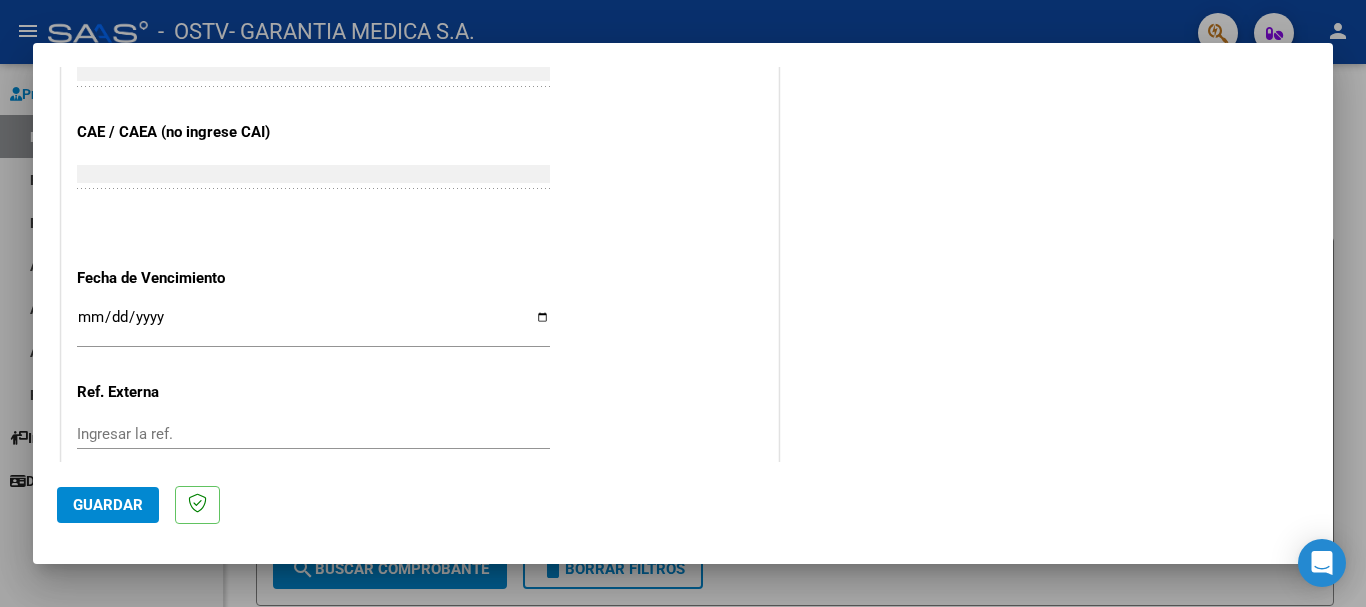click on "Ingresar la fecha" at bounding box center [313, 325] 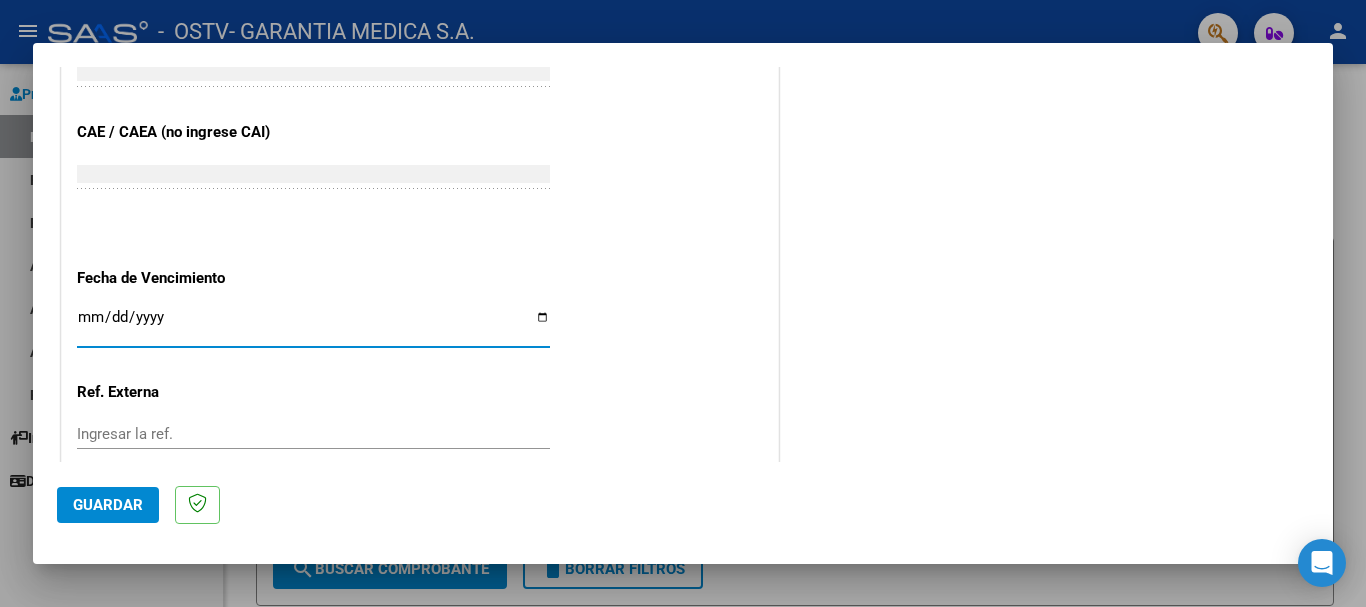 type on "[YEAR]-[MONTH]-[DAY]" 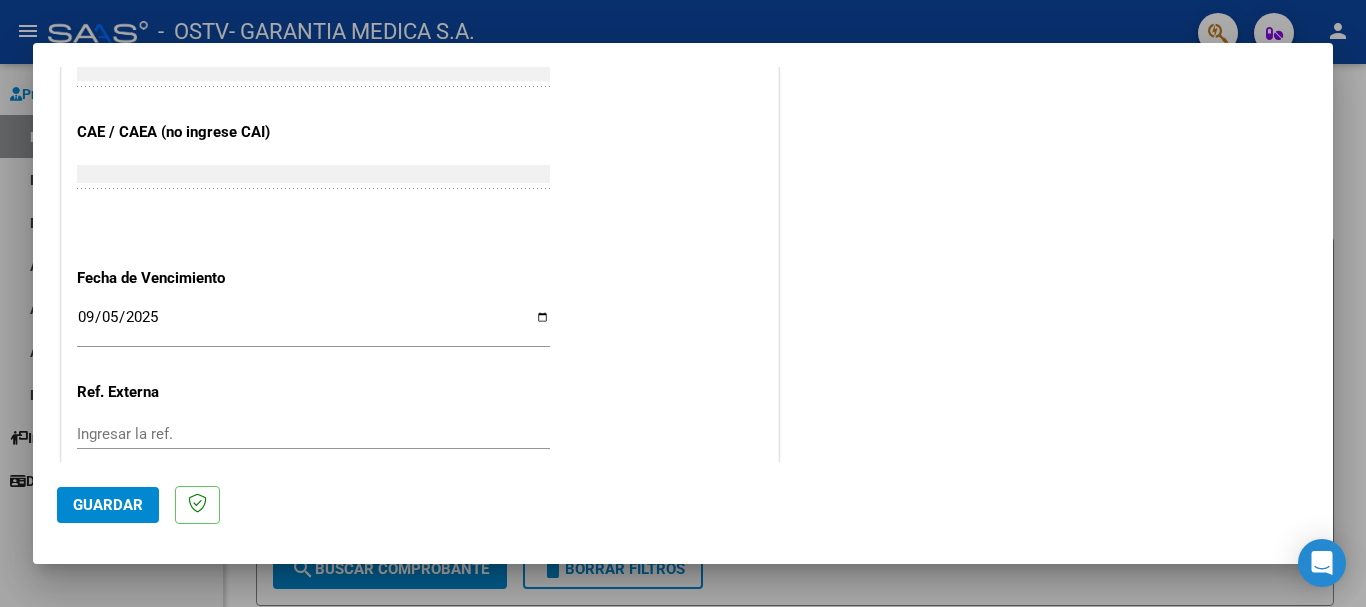 click on "CUIT  *   [CUIT] Ingresar CUIT  ANALISIS PRESTADOR  Area destinado * Capita Seleccionar Area  Comprobante Tipo * Factura B Seleccionar Tipo Punto de Venta  *   4 Ingresar el Nro.  Número  *   1958 Ingresar el Nro.  Monto  *   $ 29.460,00 Ingresar el monto  Fecha del Cpbt.  *   [YEAR]-[MONTH]-[DAY] Ingresar la fecha  CAE / CAEA (no ingrese CAI)    [NUM] Ingresar el CAE o CAEA (no ingrese CAI)  Fecha de Vencimiento    [YEAR]-[MONTH]-[DAY] Ingresar la fecha  Ref. Externa    Ingresar la ref.  N° Liquidación    Ingresar el N° Liquidación" at bounding box center (420, -50) 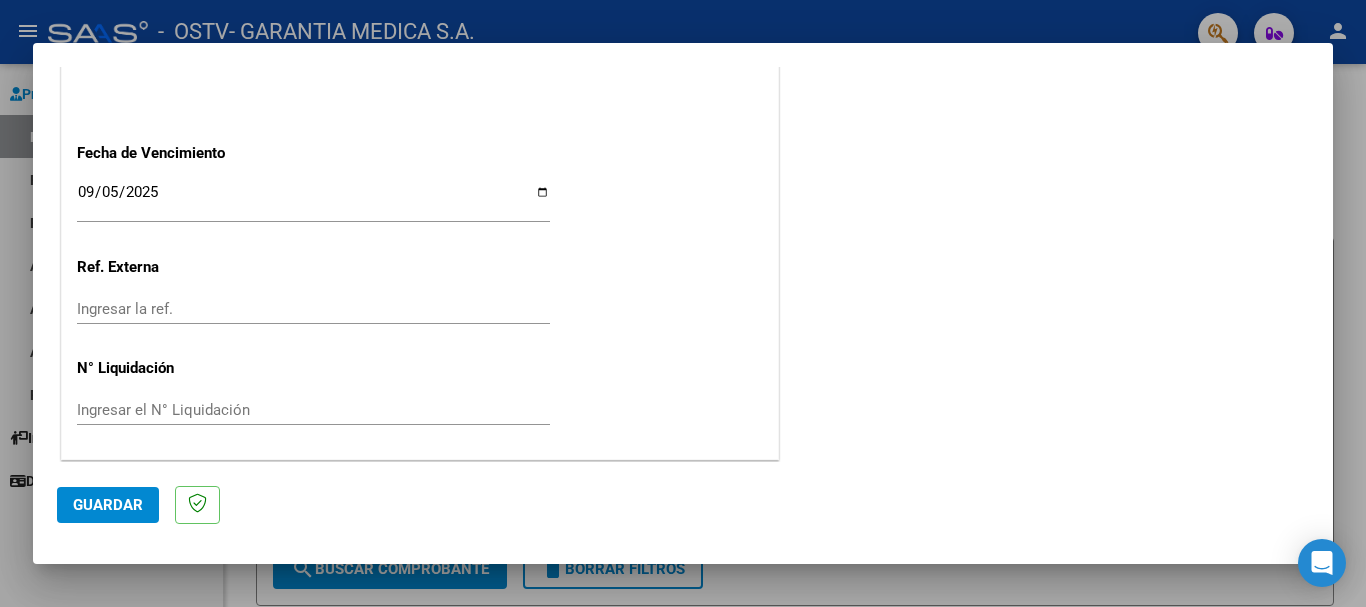 scroll, scrollTop: 1127, scrollLeft: 0, axis: vertical 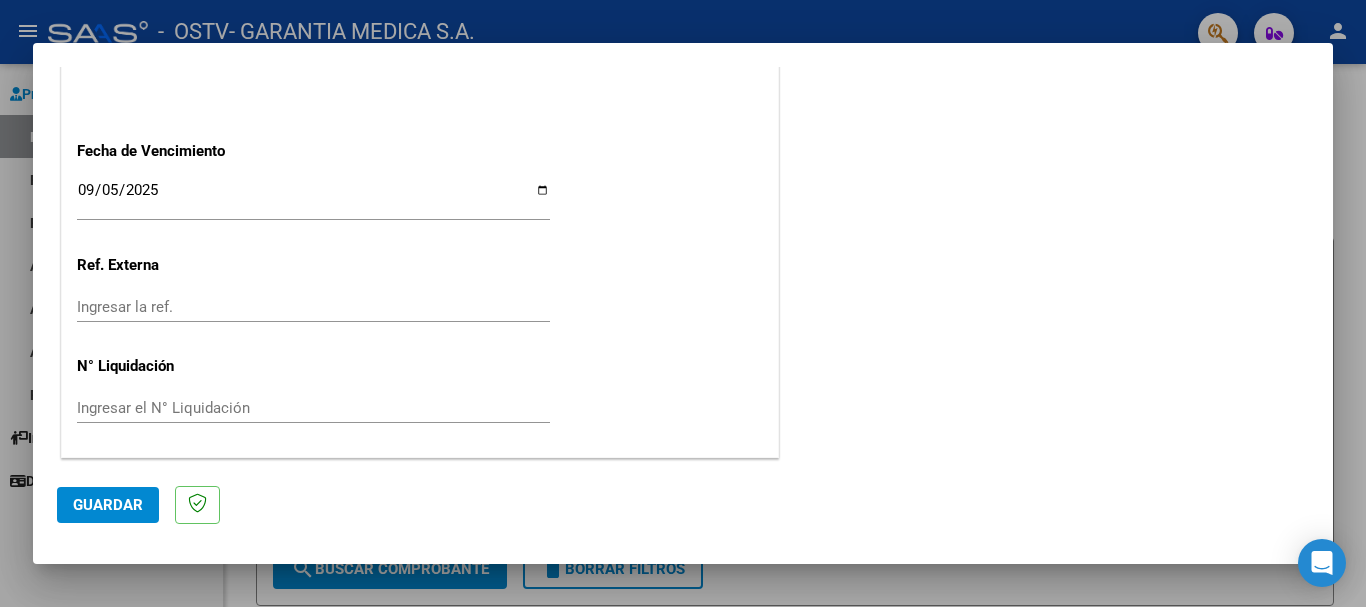 click on "Guardar" 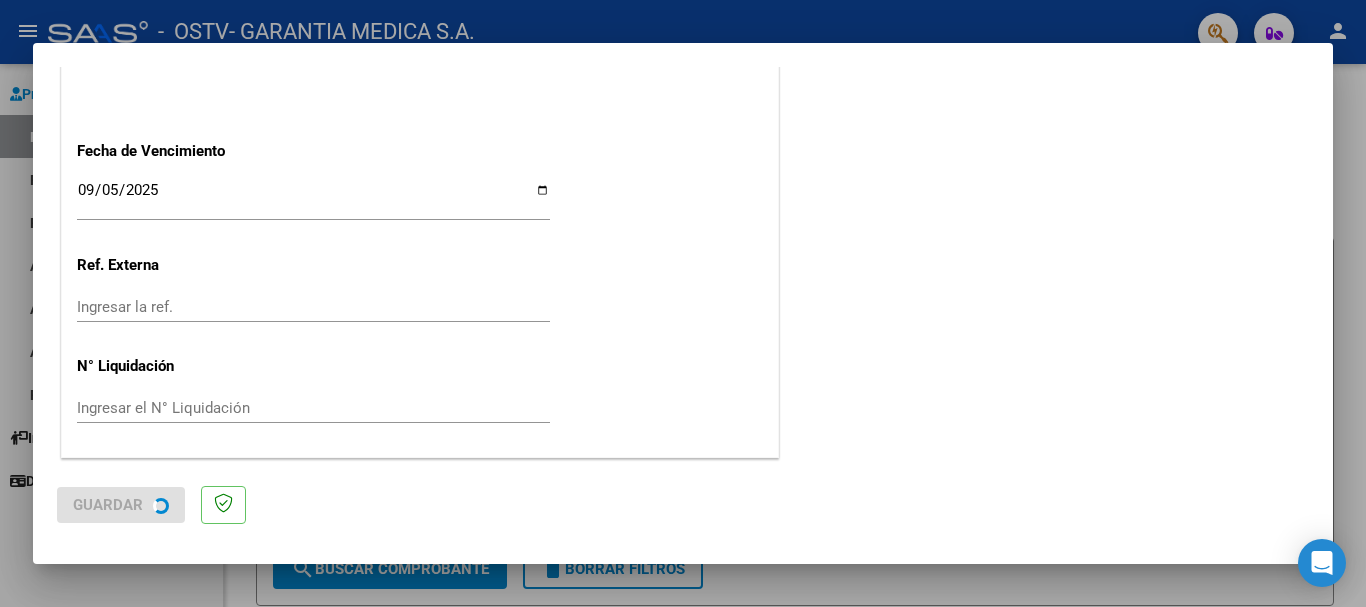 scroll, scrollTop: 0, scrollLeft: 0, axis: both 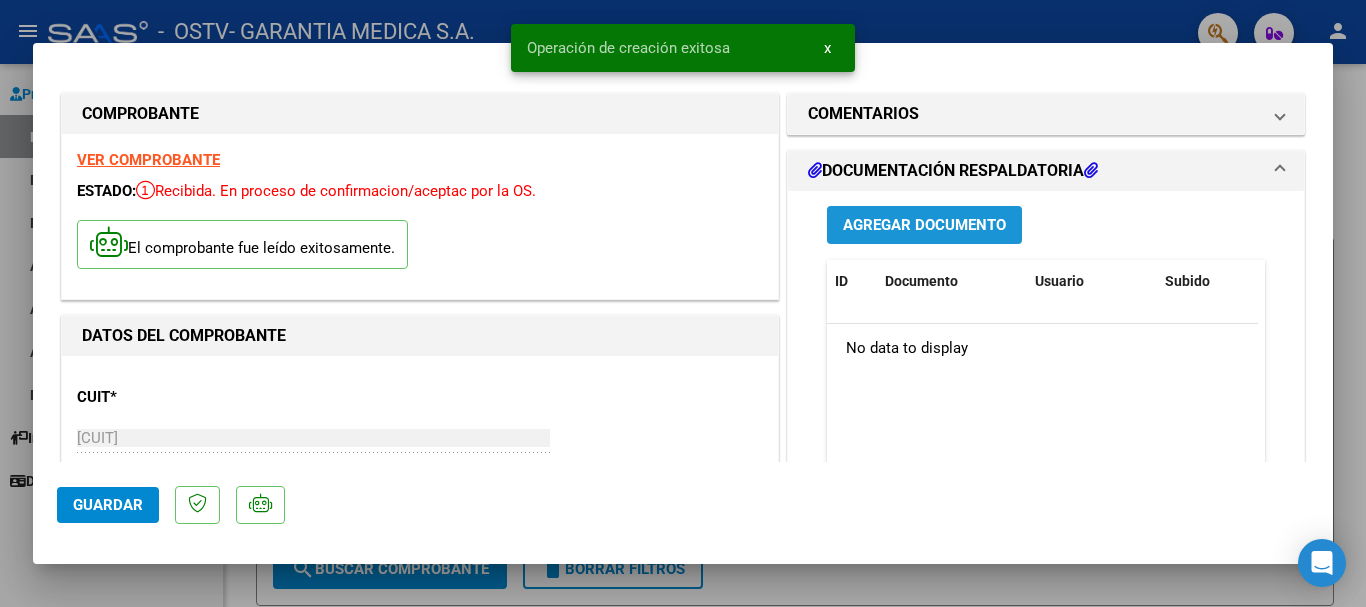 click on "Agregar Documento" at bounding box center (924, 224) 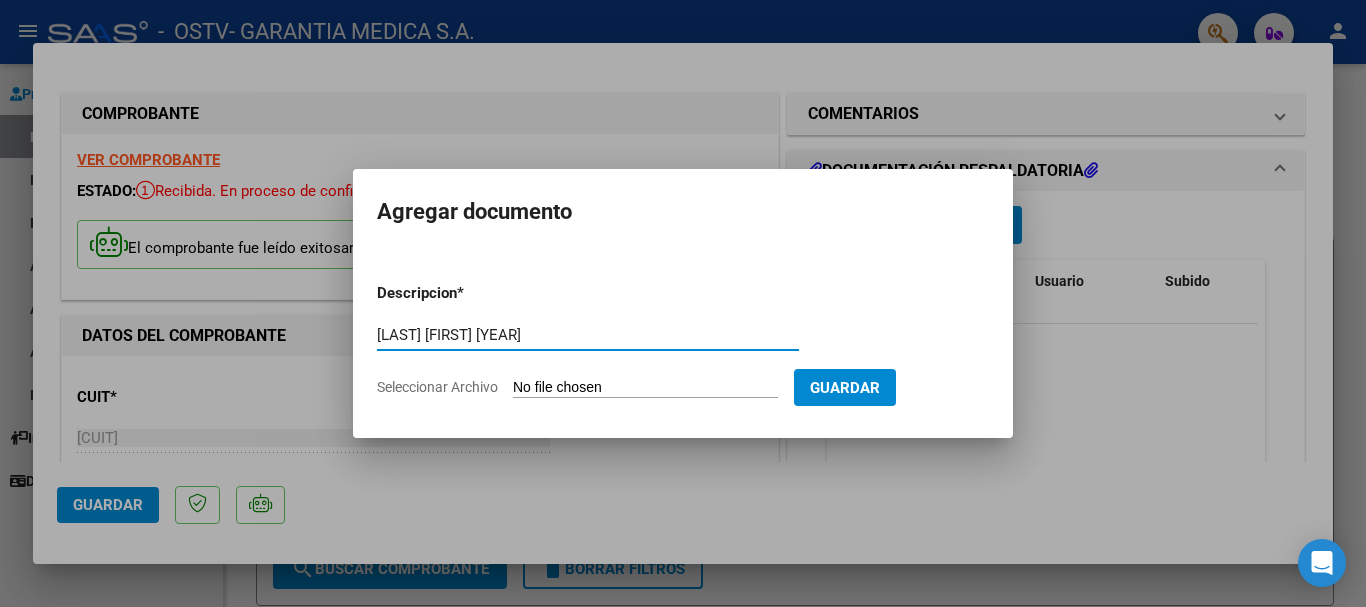 click on "[LAST] [FIRST] [YEAR]" at bounding box center (588, 335) 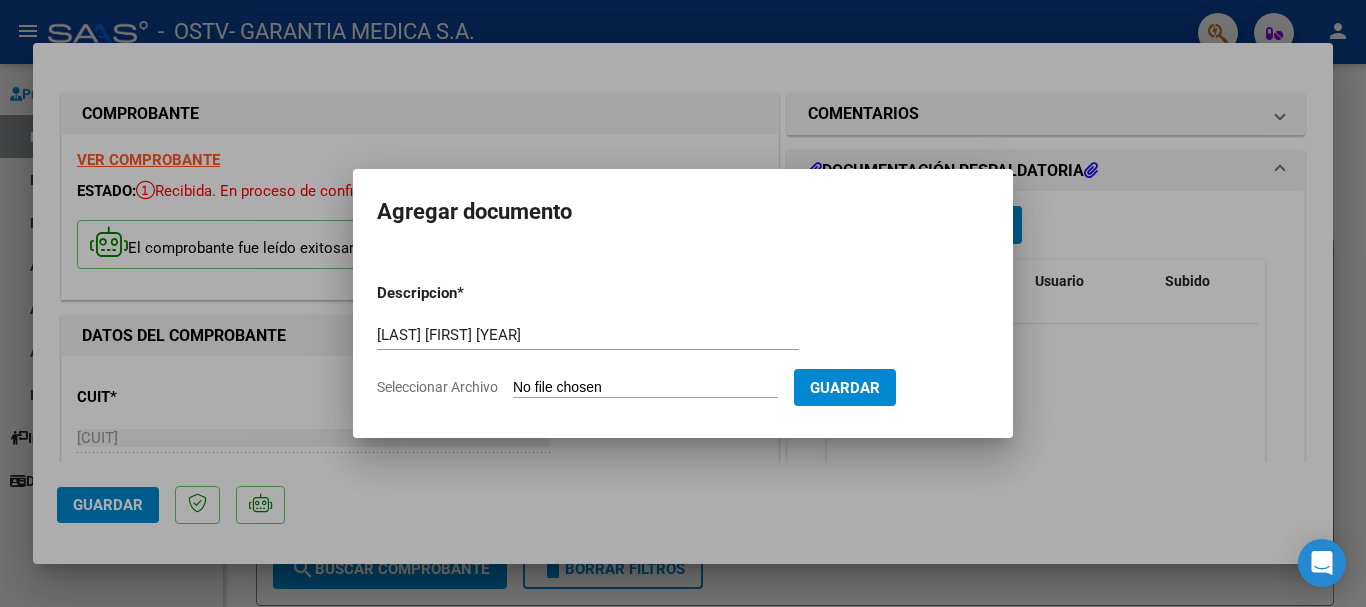 click on "Seleccionar Archivo" at bounding box center [645, 388] 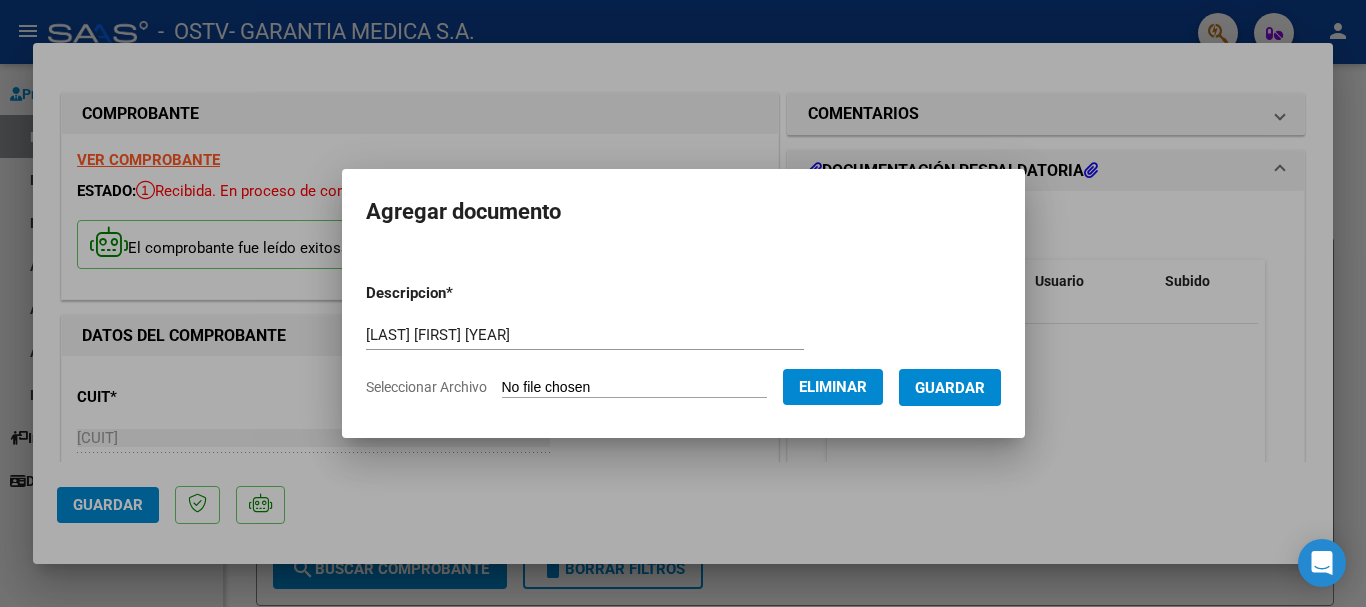 click on "Eliminar" 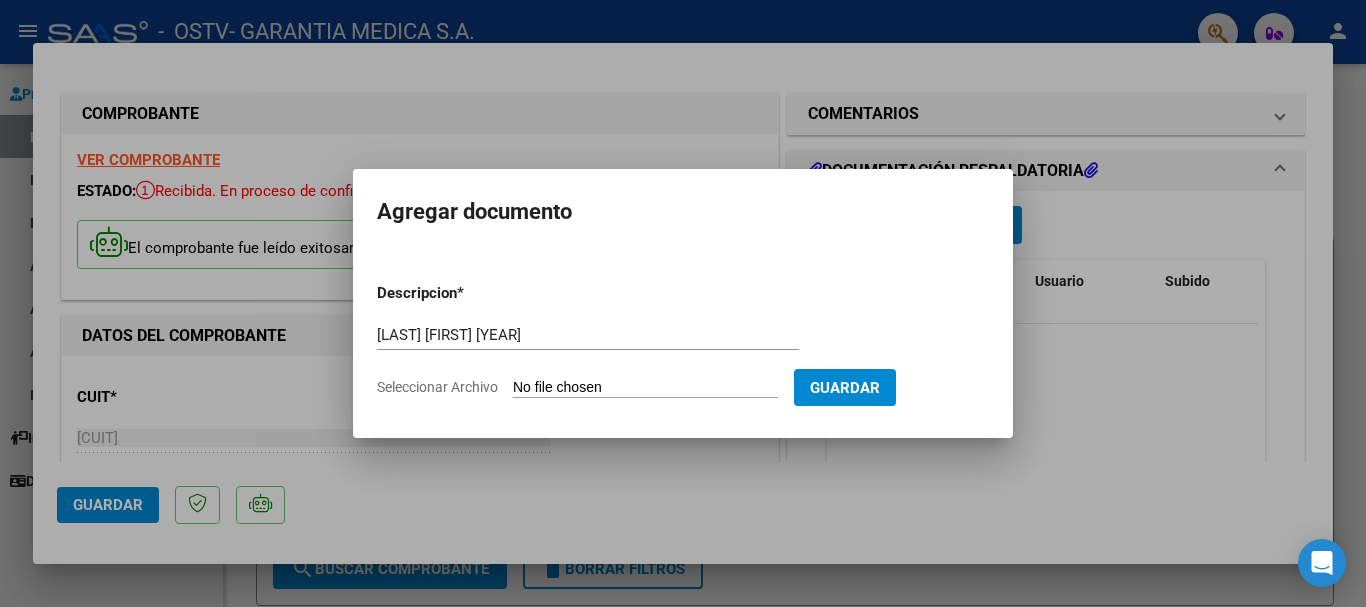 click on "Seleccionar Archivo" at bounding box center [645, 388] 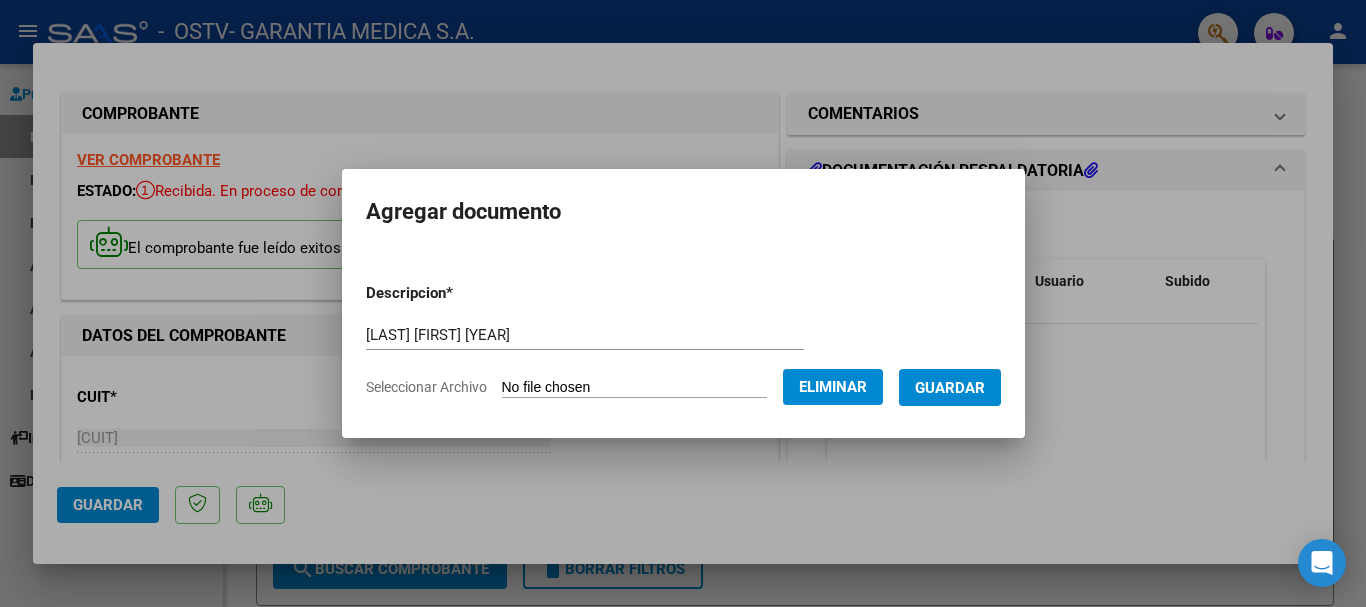 click on "Guardar" at bounding box center (950, 387) 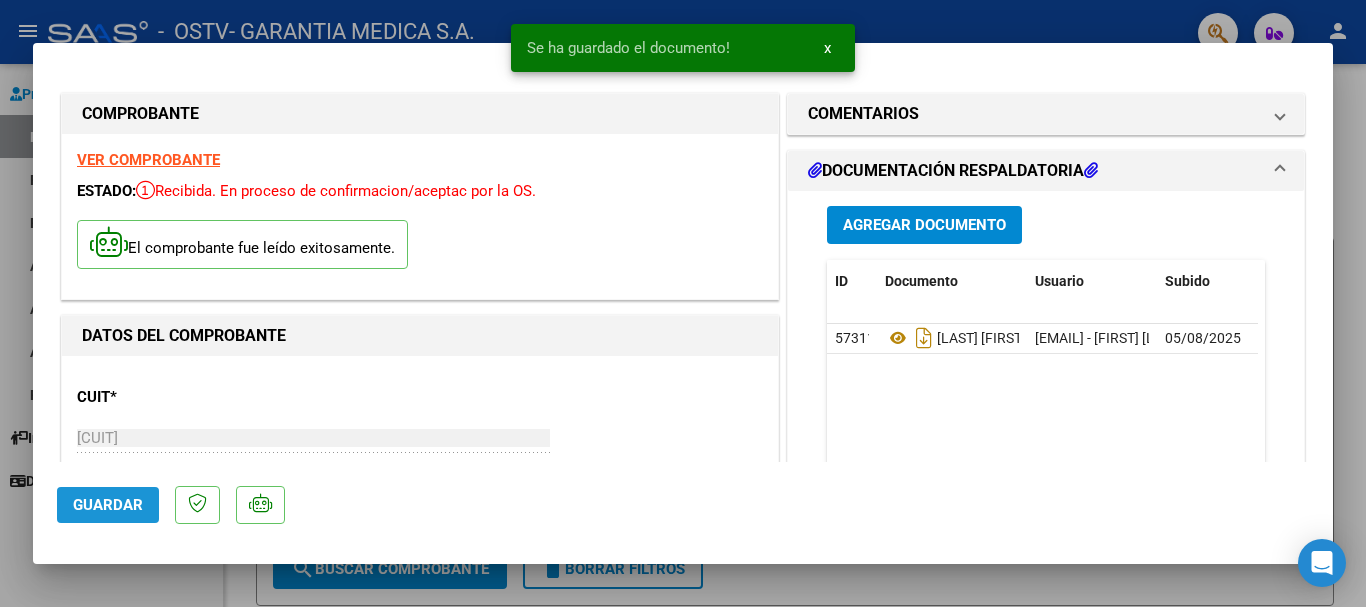 drag, startPoint x: 112, startPoint y: 501, endPoint x: 176, endPoint y: 507, distance: 64.28063 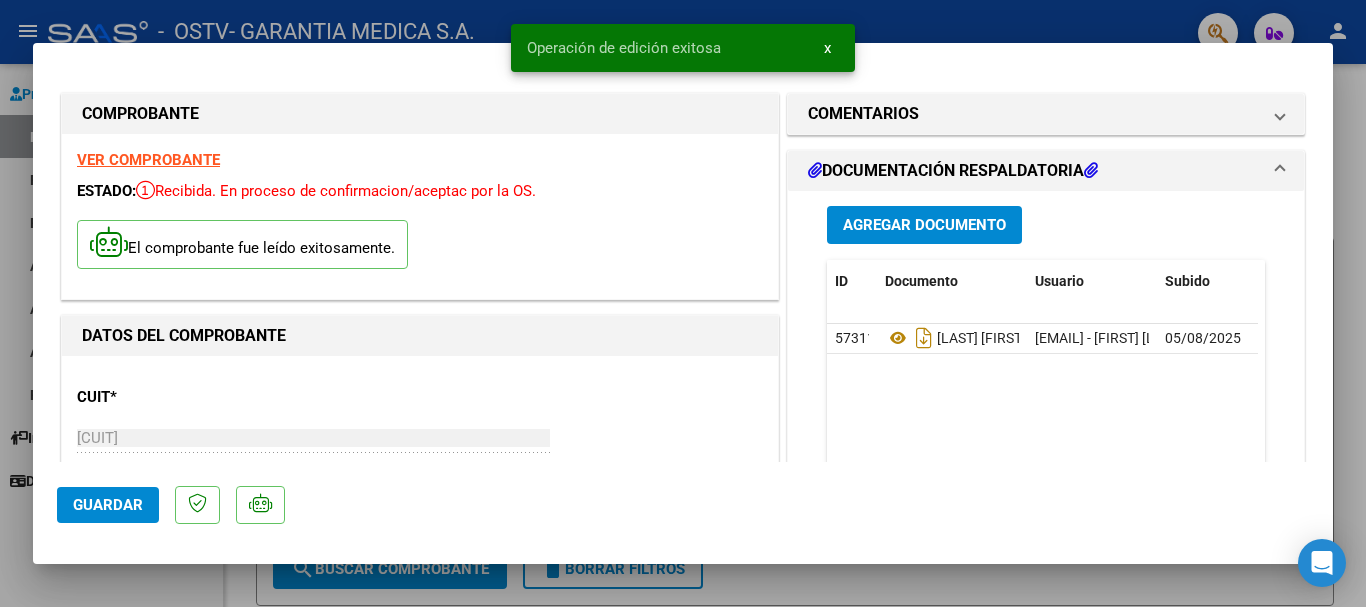 click at bounding box center [683, 303] 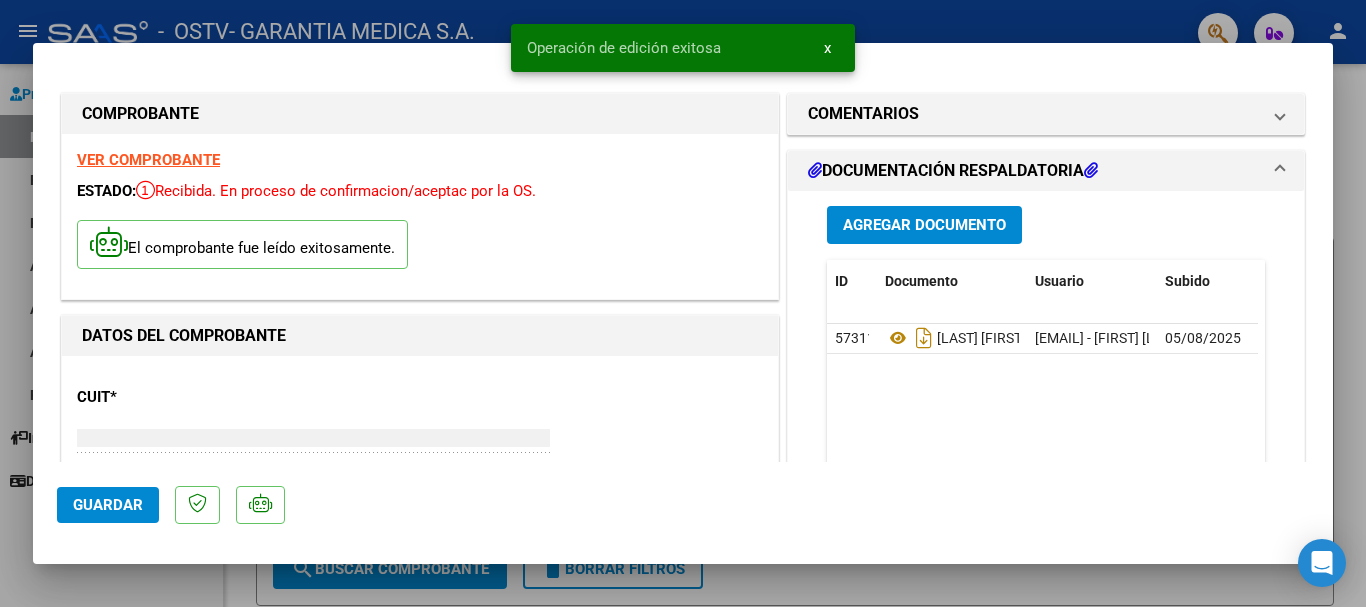 type 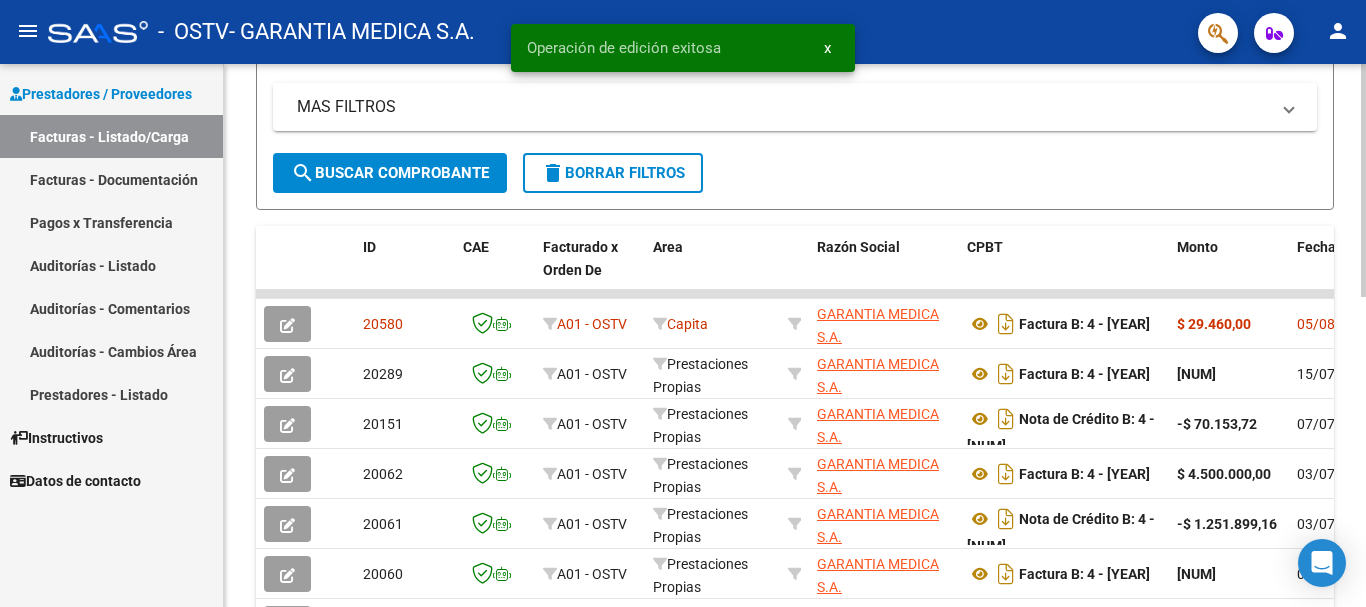 scroll, scrollTop: 400, scrollLeft: 0, axis: vertical 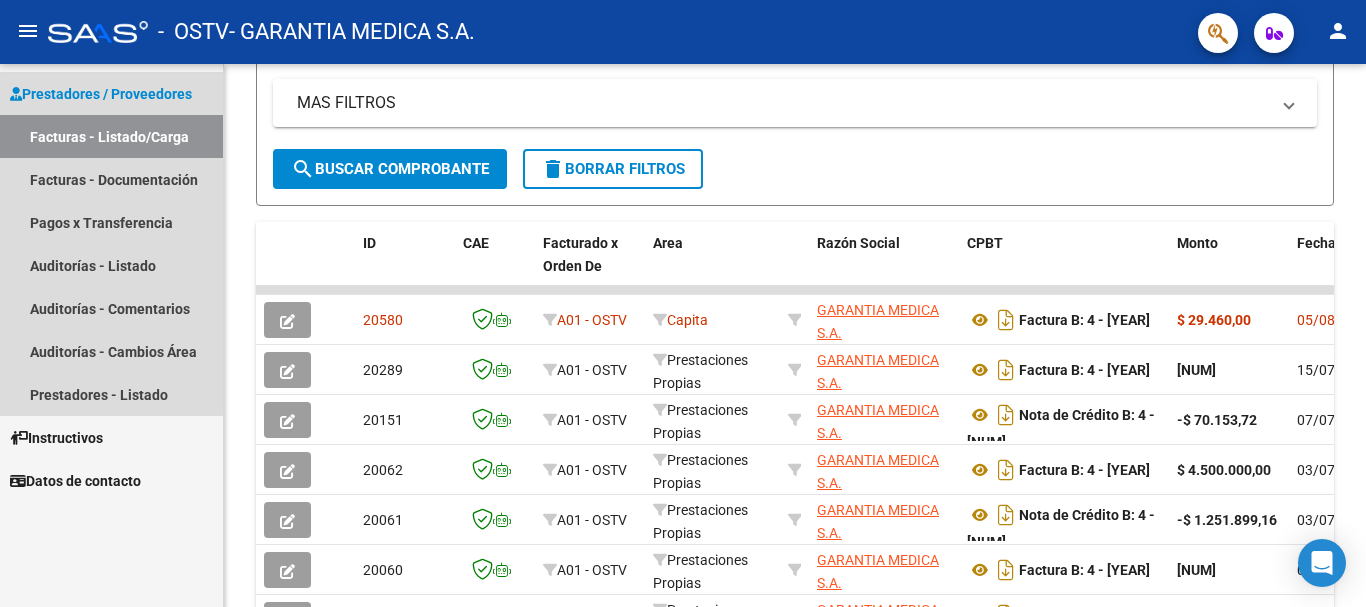 click on "Prestadores / Proveedores" at bounding box center [101, 94] 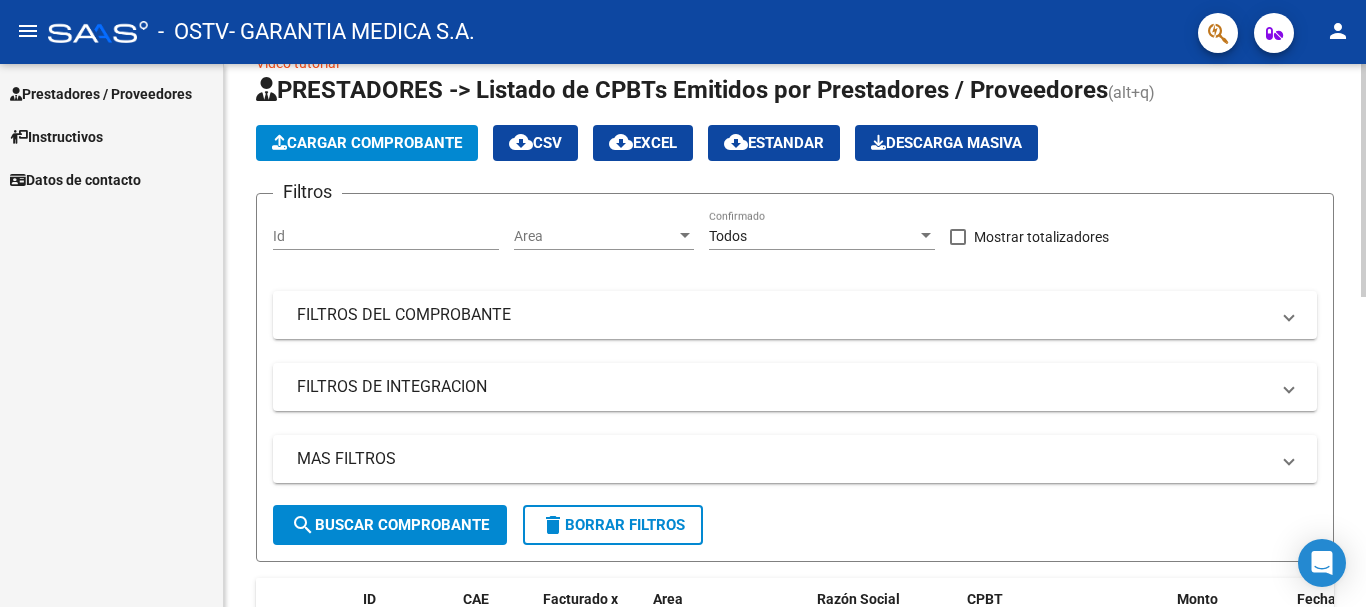 scroll, scrollTop: 0, scrollLeft: 0, axis: both 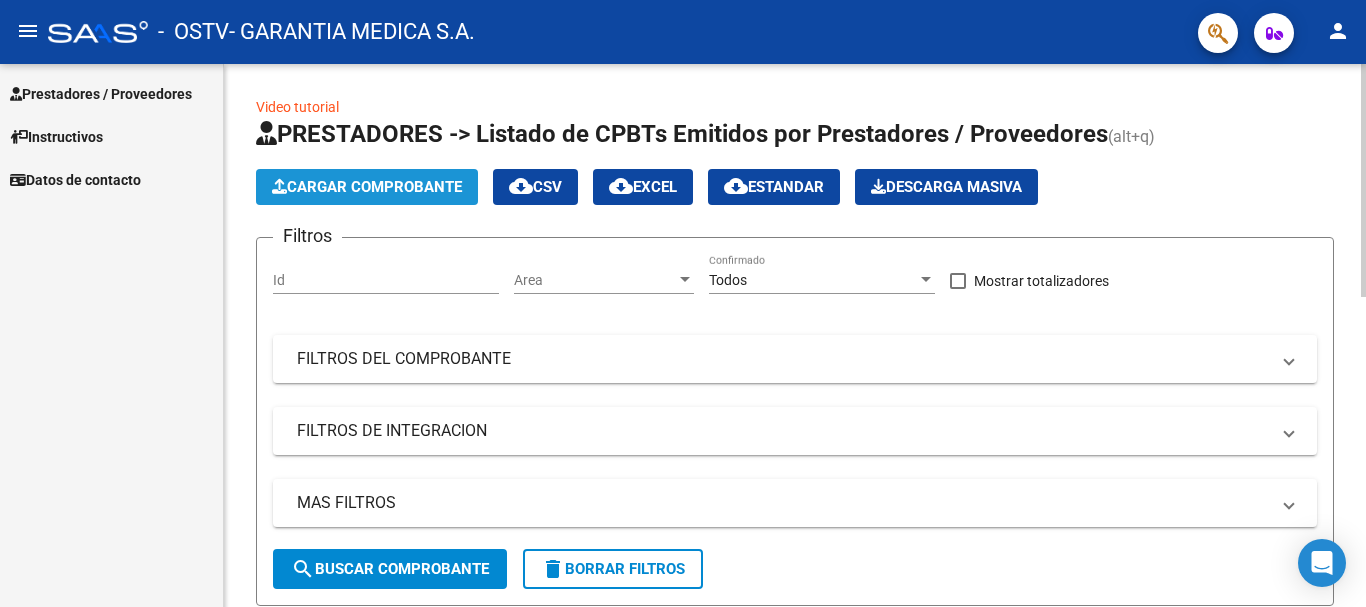 click on "Cargar Comprobante" 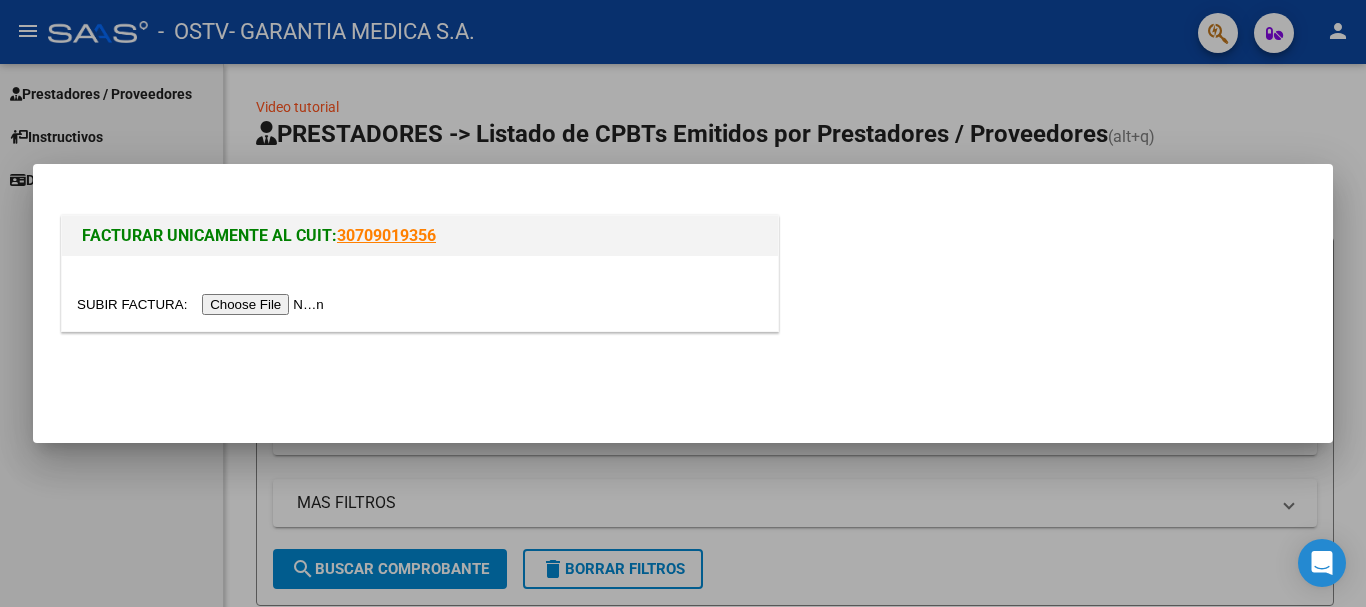 click at bounding box center [203, 304] 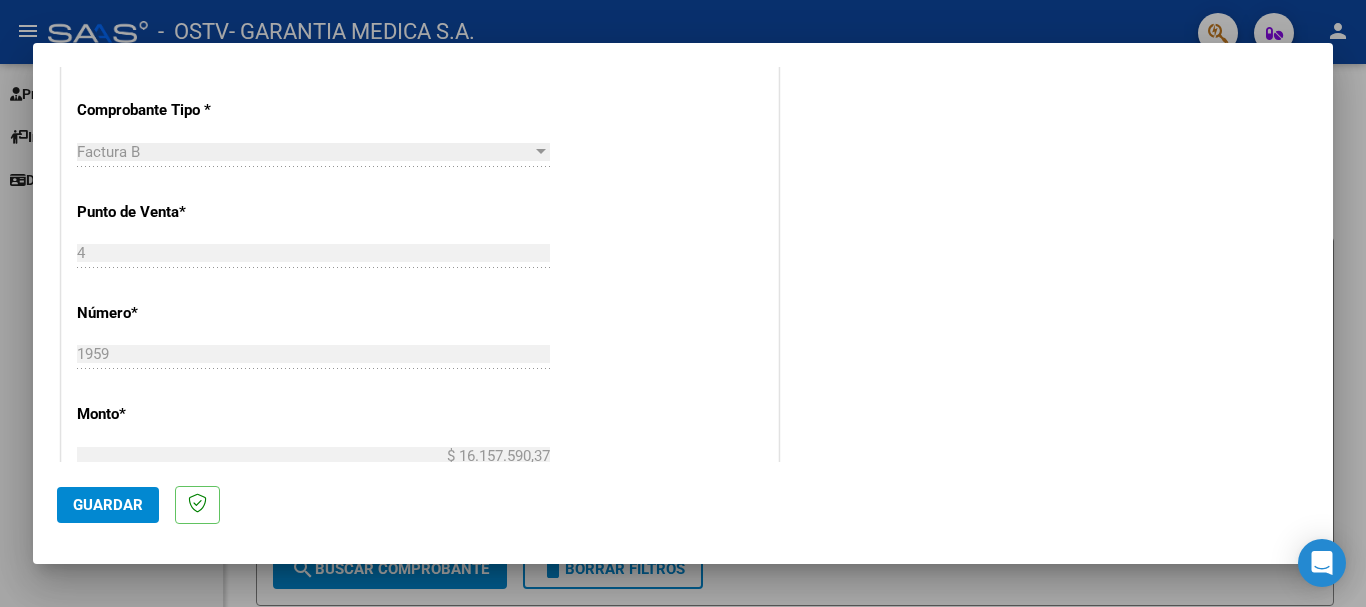 scroll, scrollTop: 400, scrollLeft: 0, axis: vertical 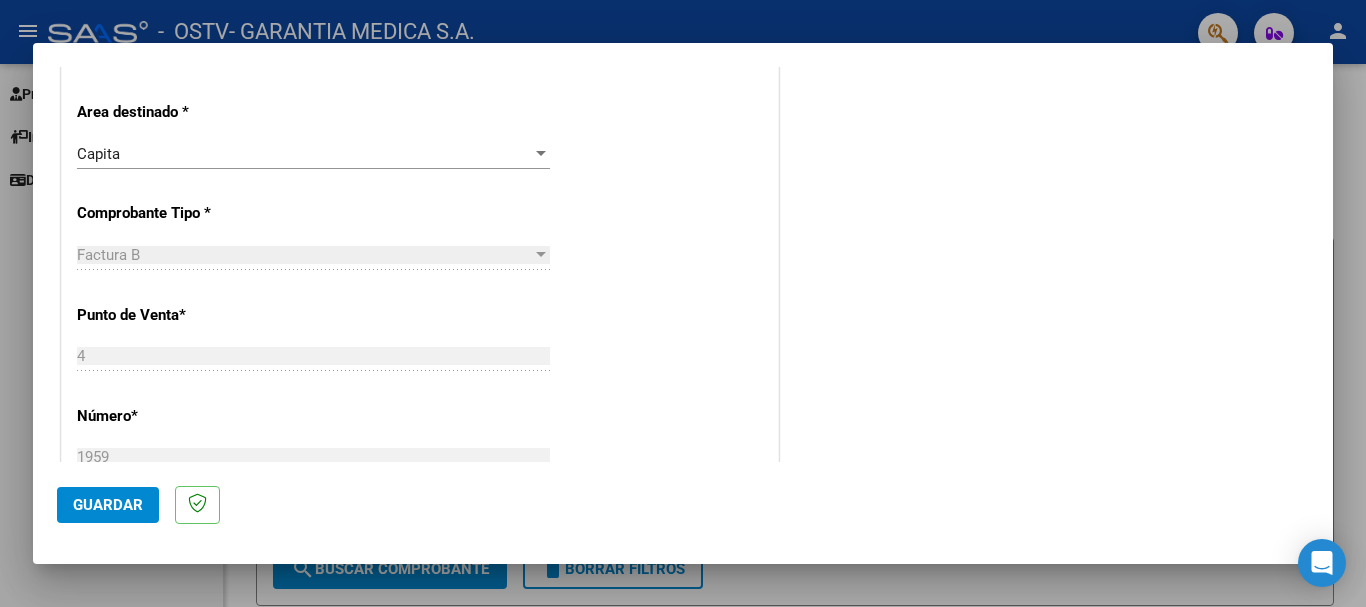 click on "Capita Seleccionar Area" at bounding box center (313, 154) 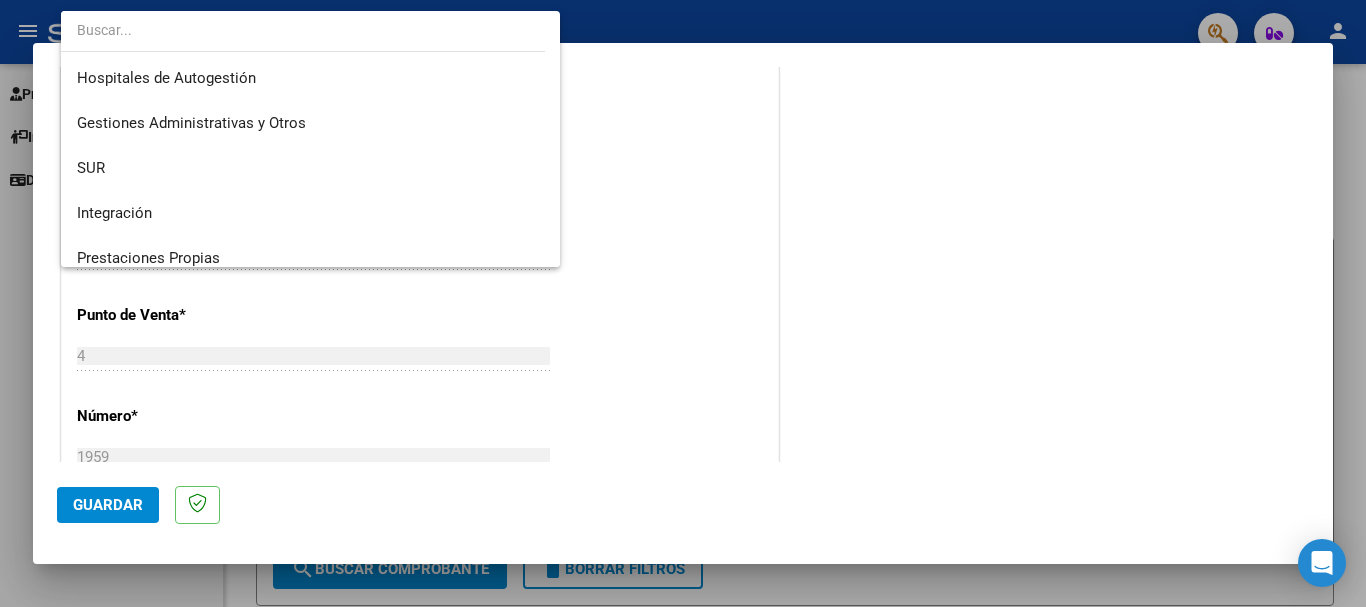 scroll, scrollTop: 194, scrollLeft: 0, axis: vertical 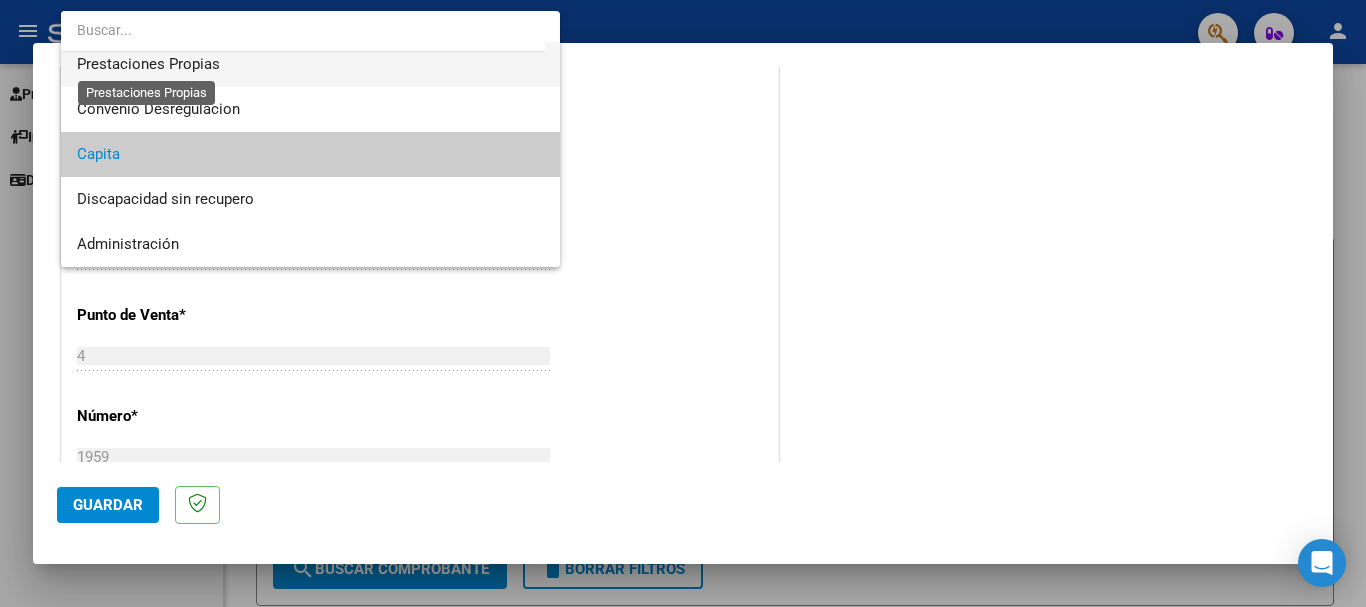 click on "Prestaciones Propias" at bounding box center (148, 64) 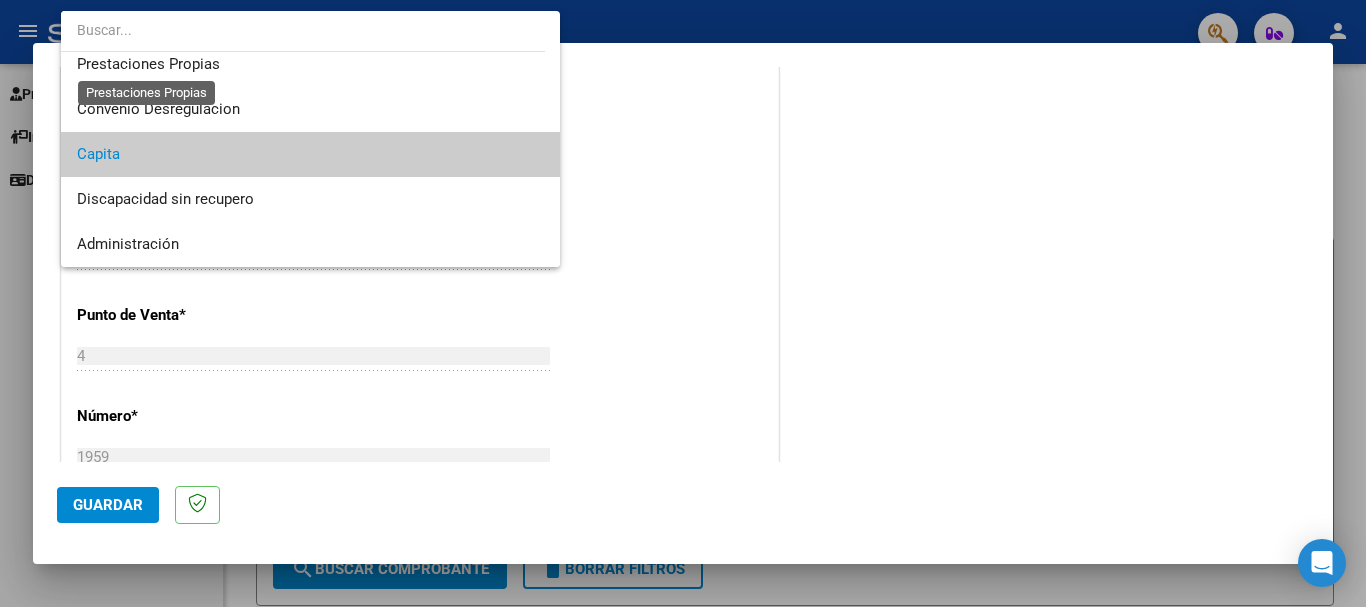 scroll, scrollTop: 180, scrollLeft: 0, axis: vertical 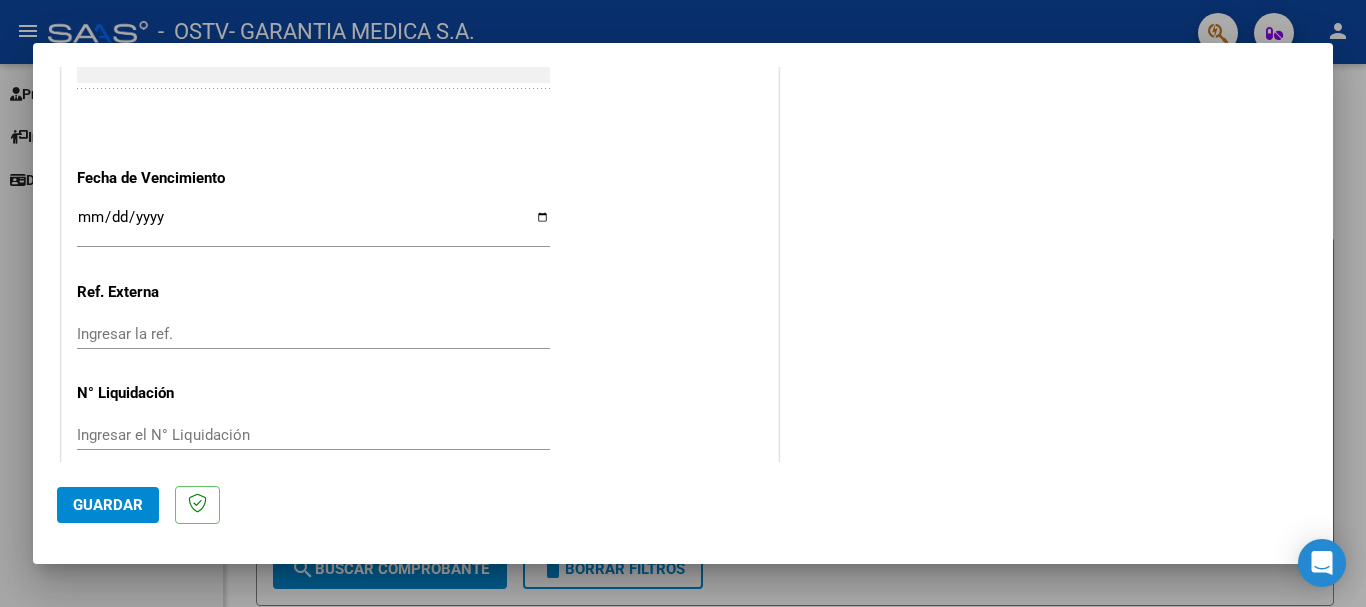 click on "Ingresar la fecha" at bounding box center (313, 225) 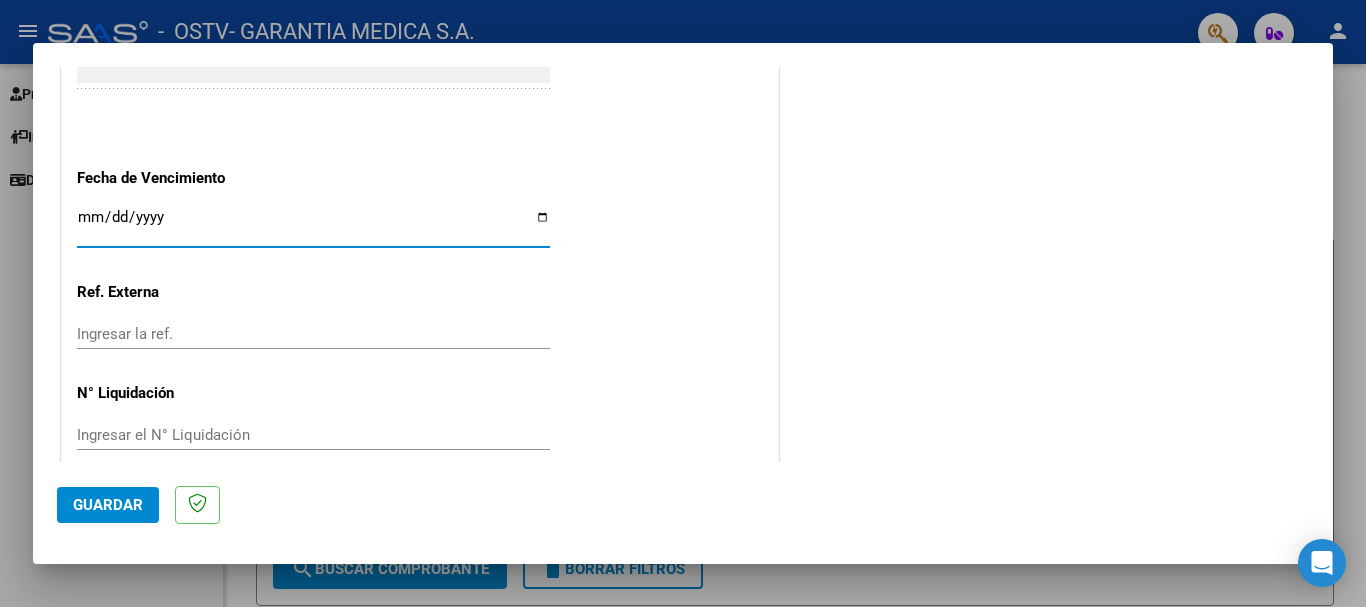 type on "[YEAR]-[MONTH]-[DAY]" 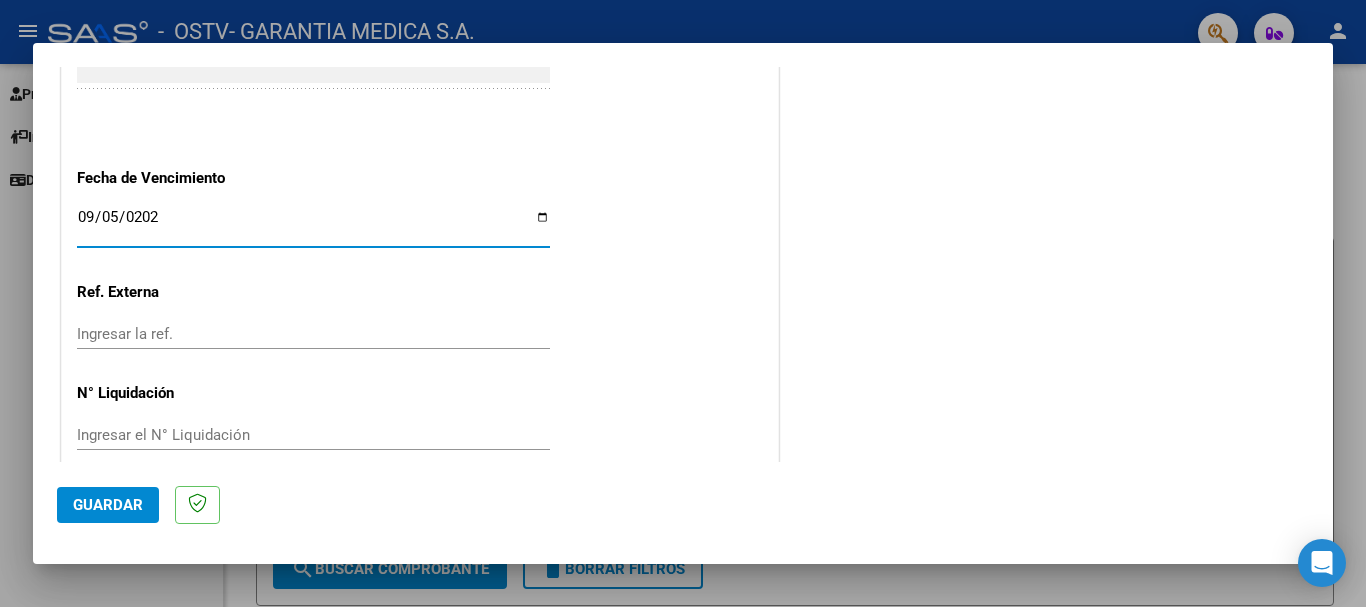 type on "2025-09-05" 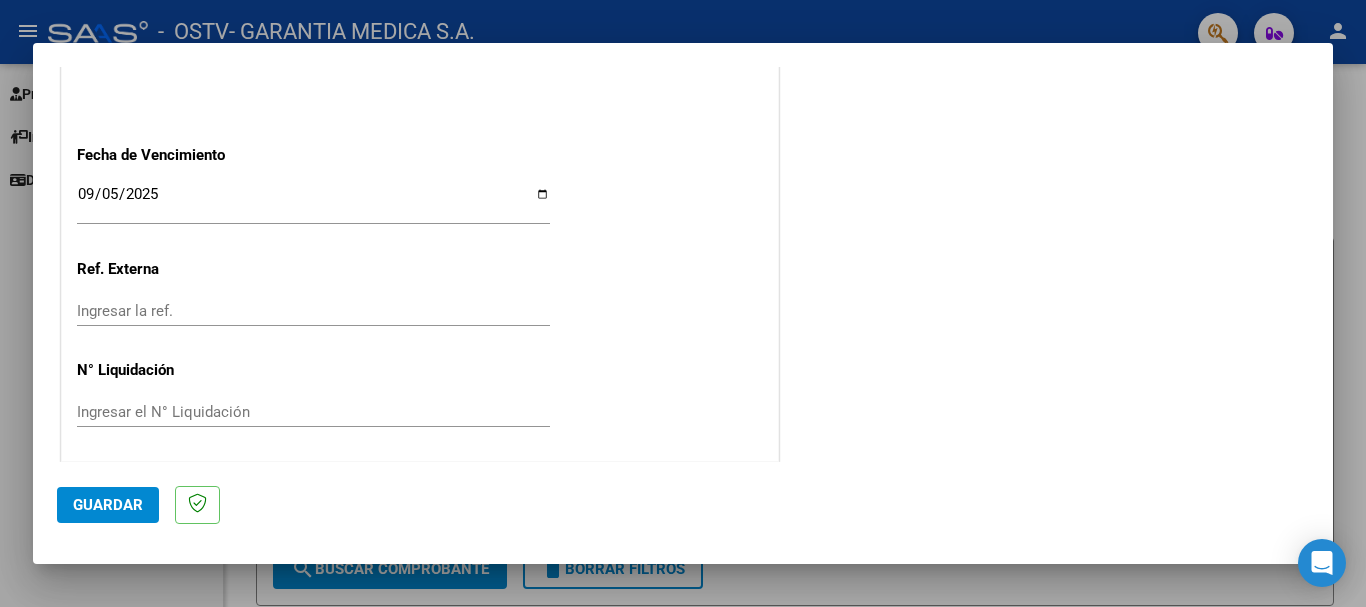 scroll, scrollTop: 1127, scrollLeft: 0, axis: vertical 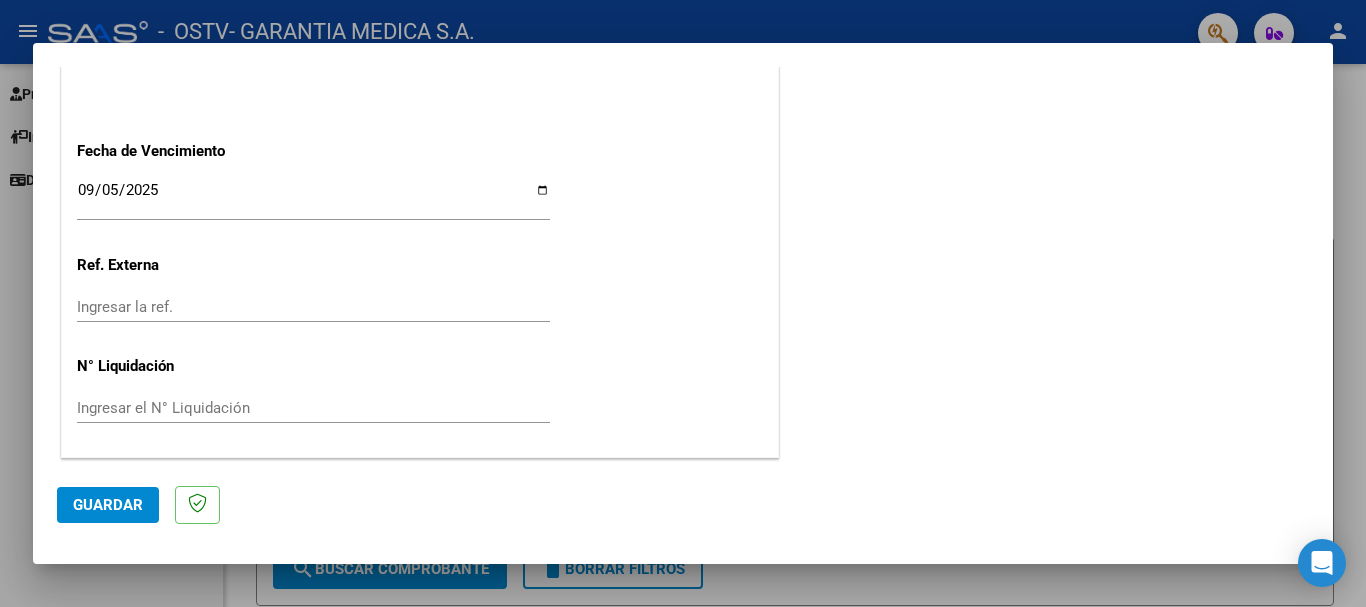 click on "Guardar" 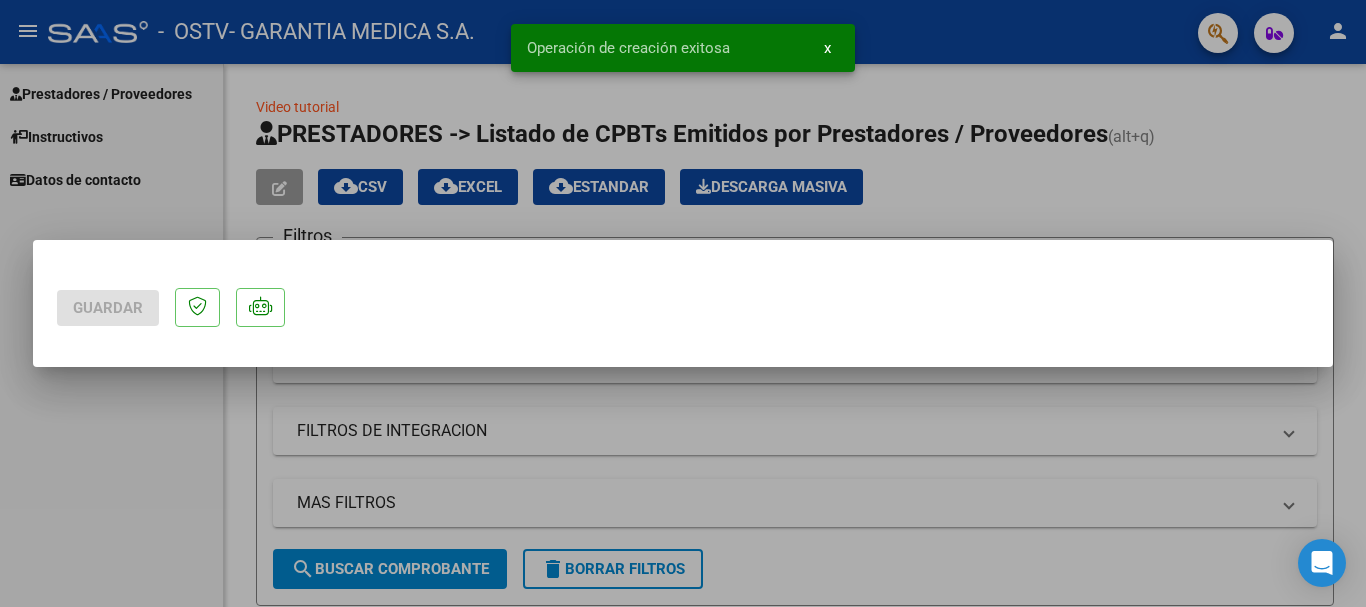 scroll, scrollTop: 0, scrollLeft: 0, axis: both 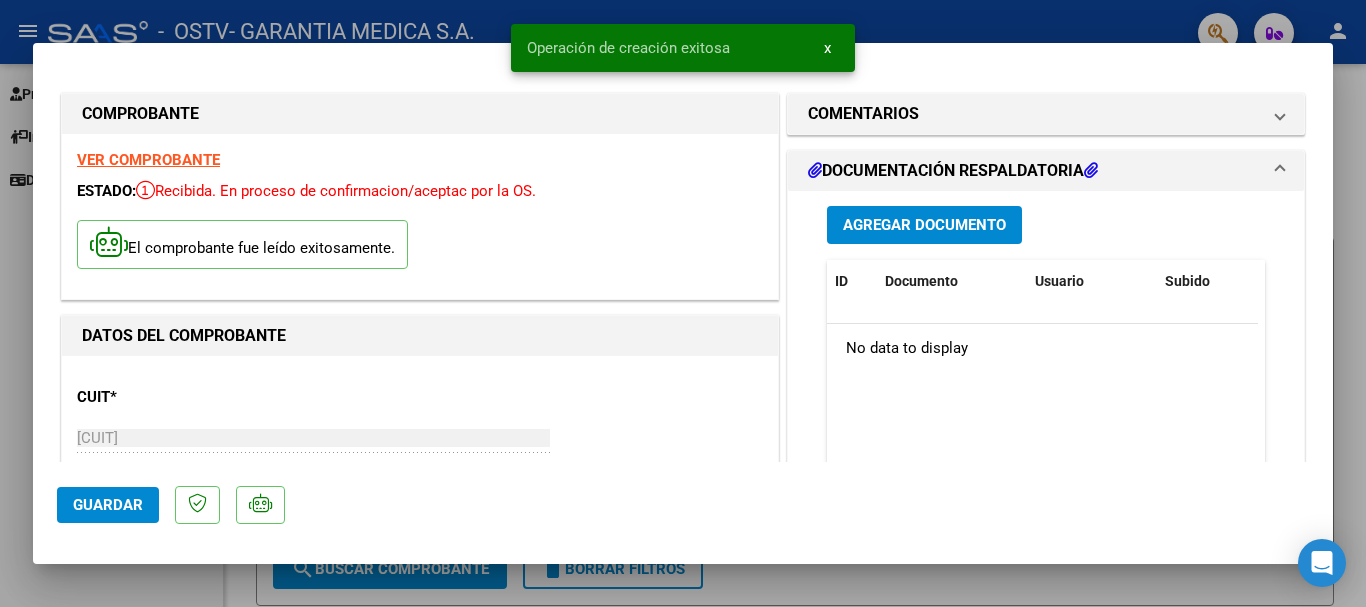 click on "Agregar Documento" at bounding box center (924, 226) 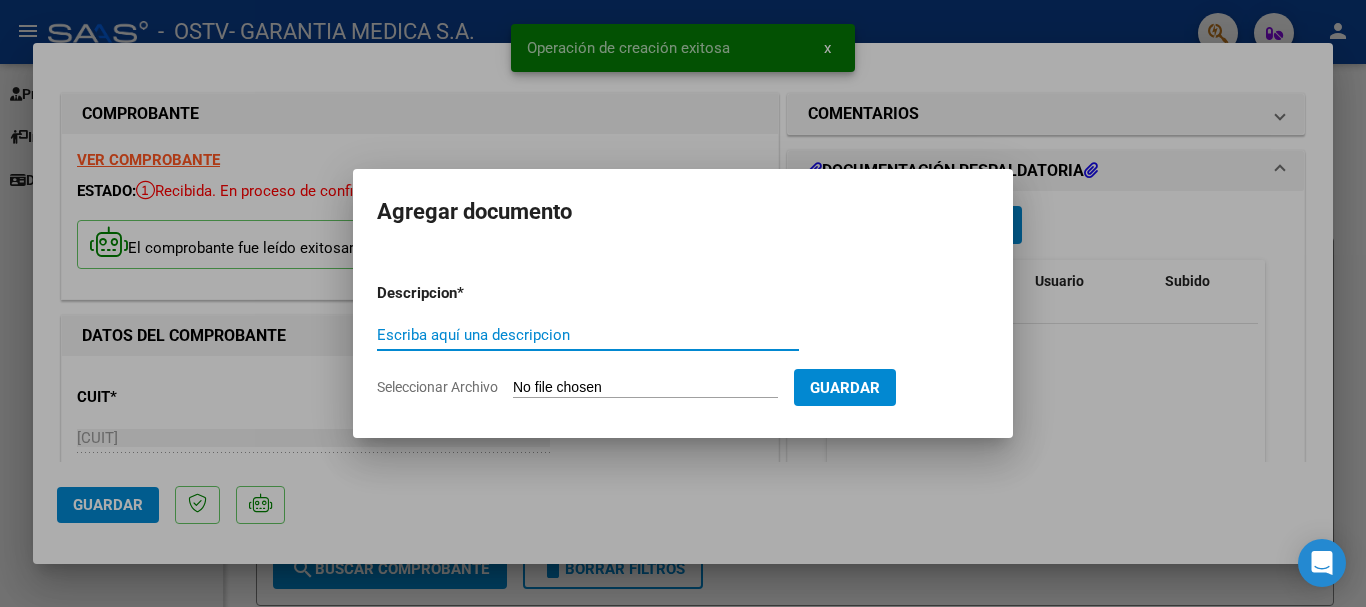 click on "Escriba aquí una descripcion" at bounding box center [588, 335] 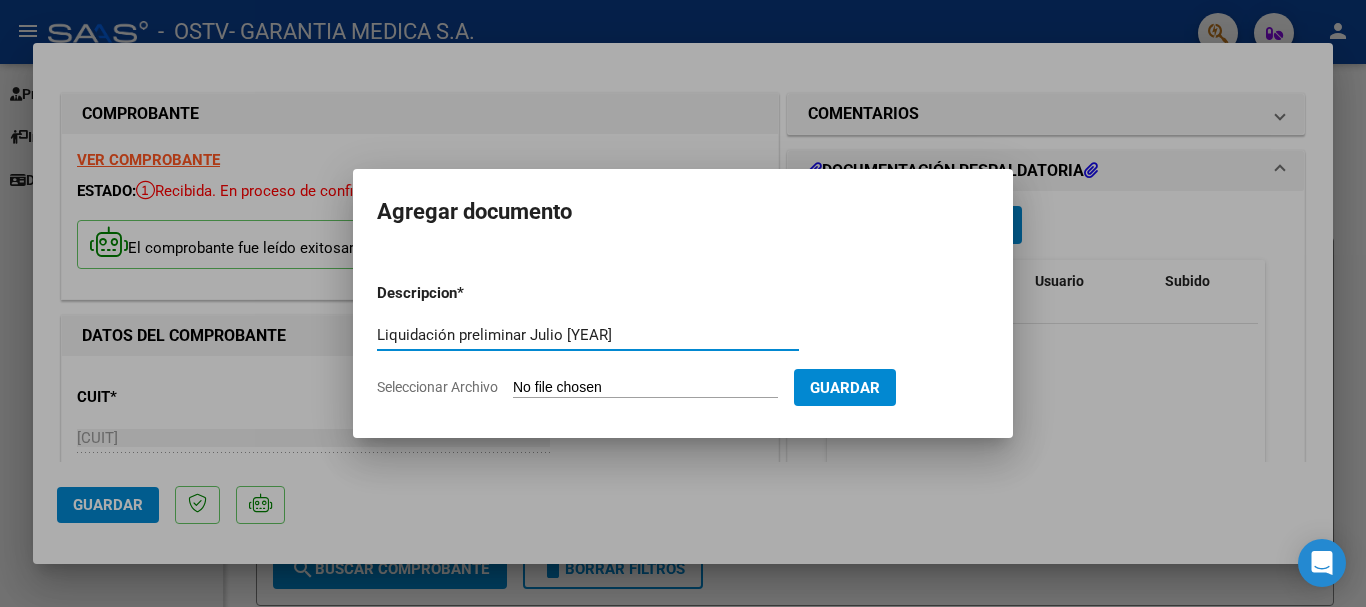 type on "Liquidación preliminar Julio [YEAR]" 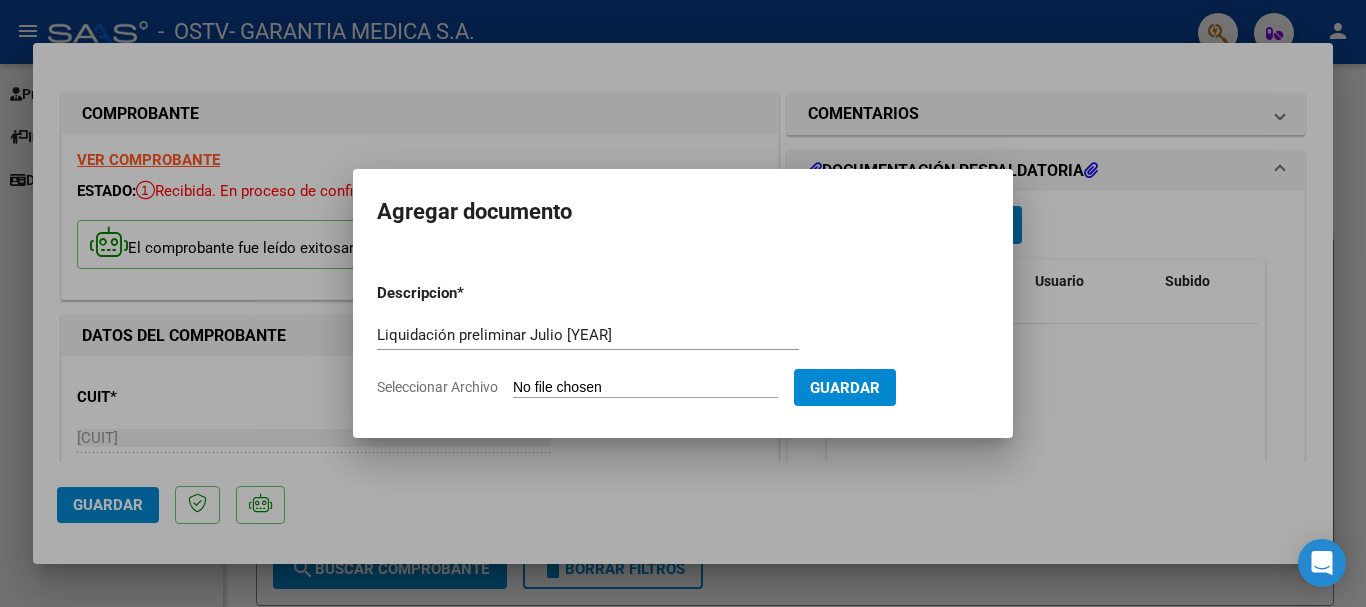type on "C:\fakepath\OSTV - Liquidación Preliminar [YEAR]-[MONTH].pdf" 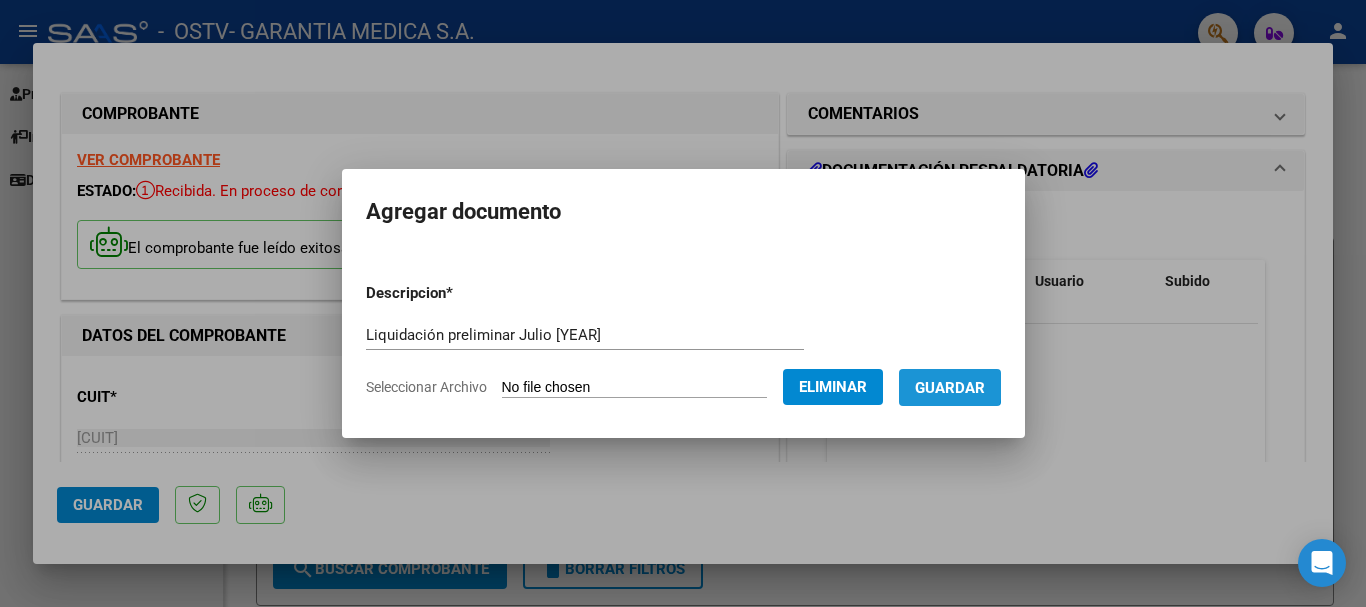 click on "Guardar" at bounding box center (950, 388) 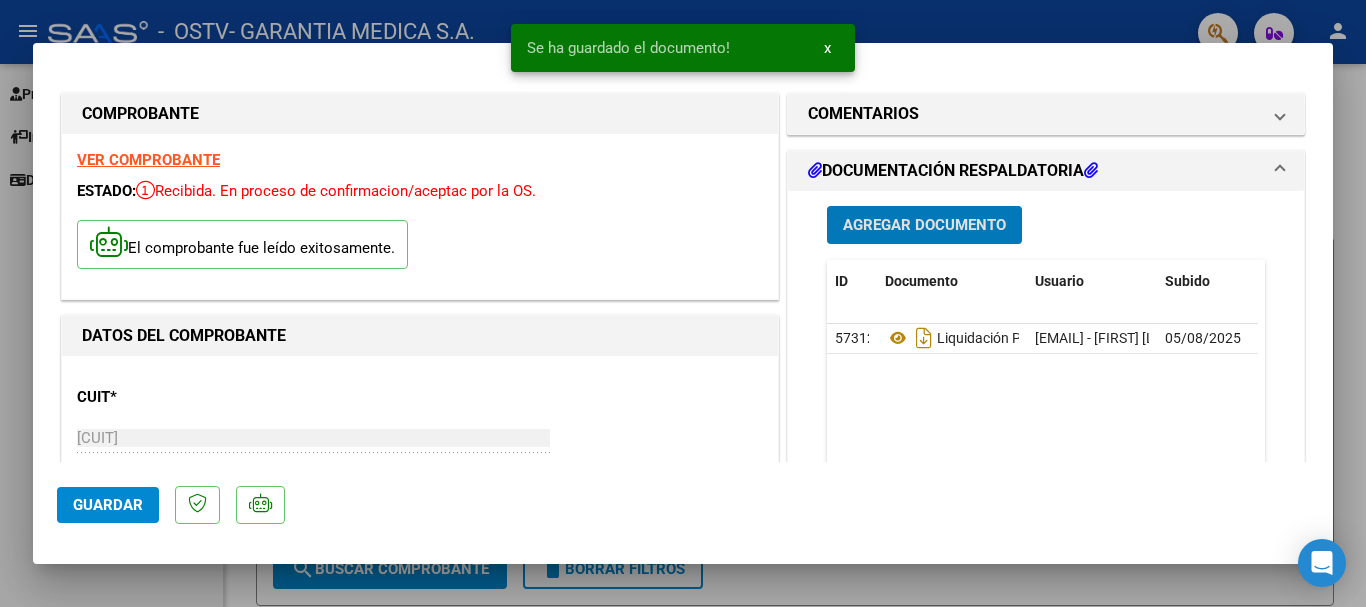 click on "Guardar" 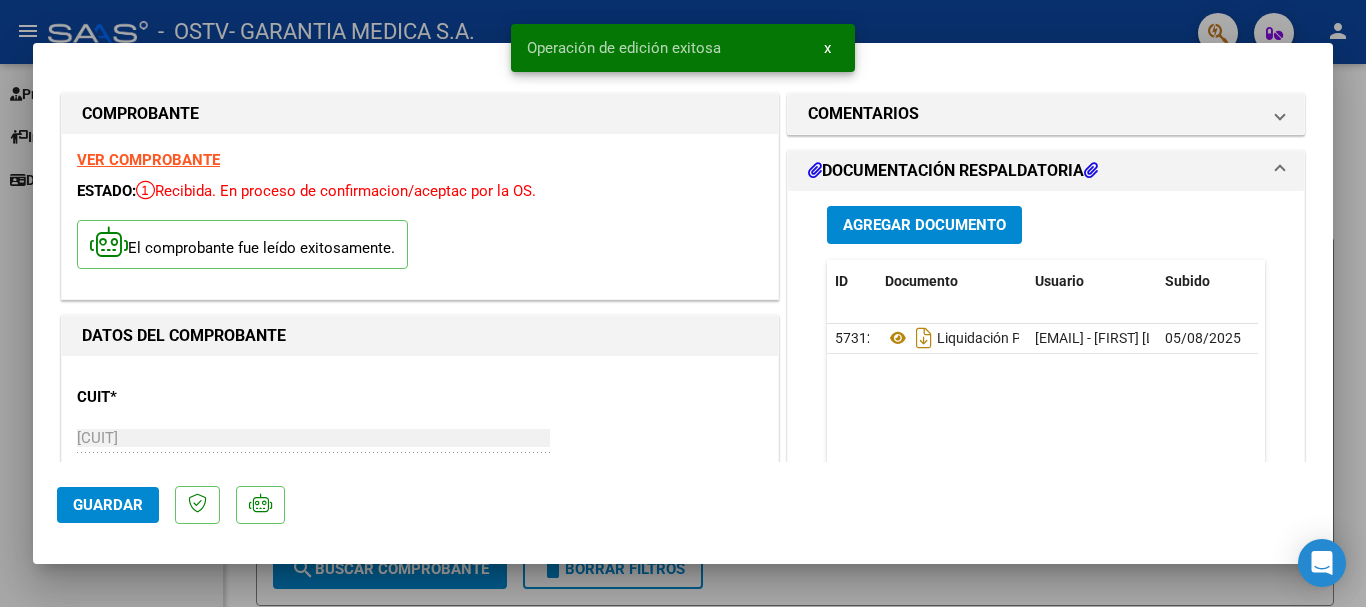 click at bounding box center (683, 303) 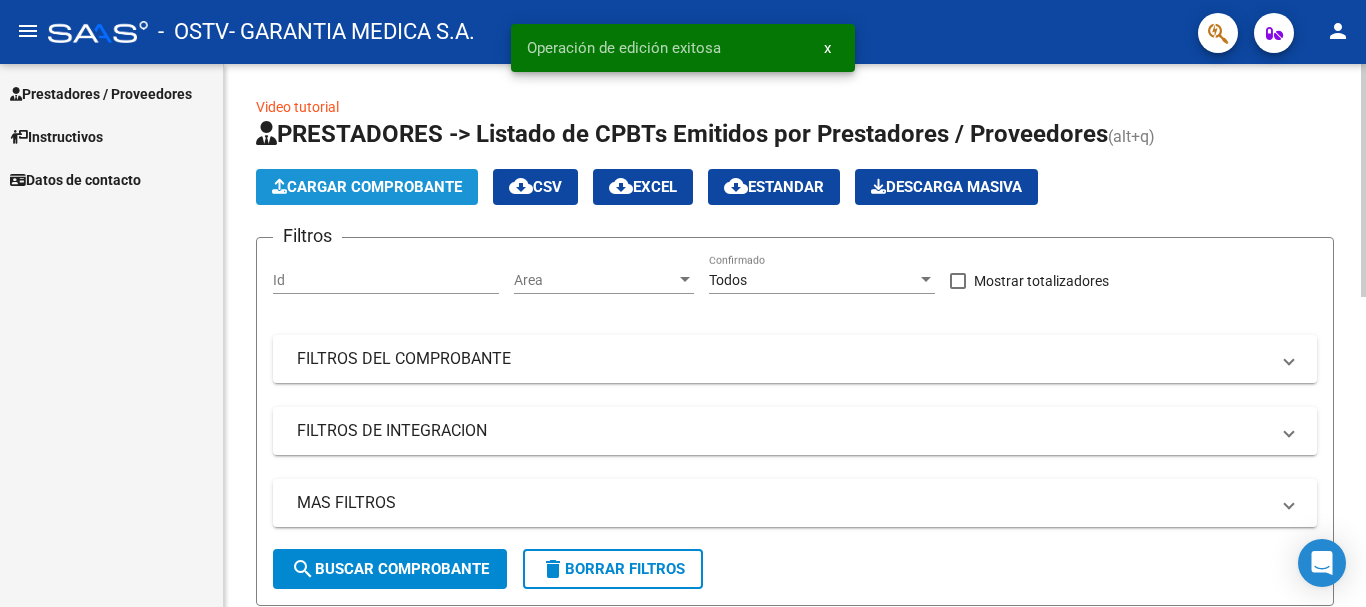 click on "Cargar Comprobante" 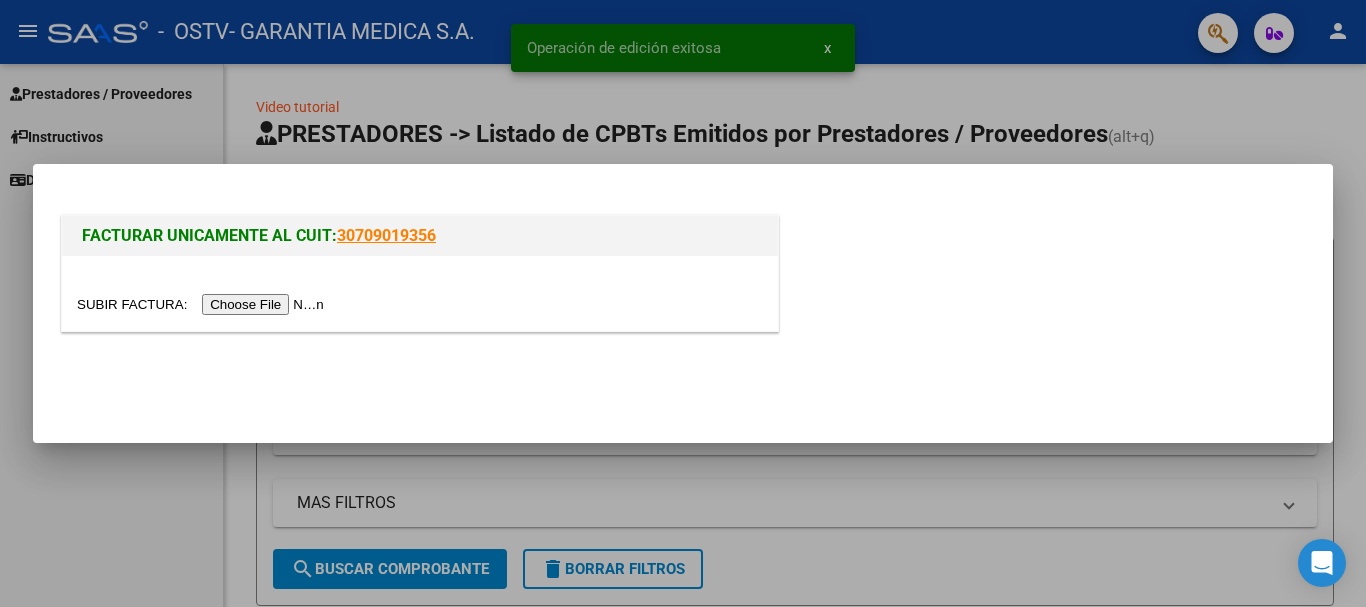 click at bounding box center [203, 304] 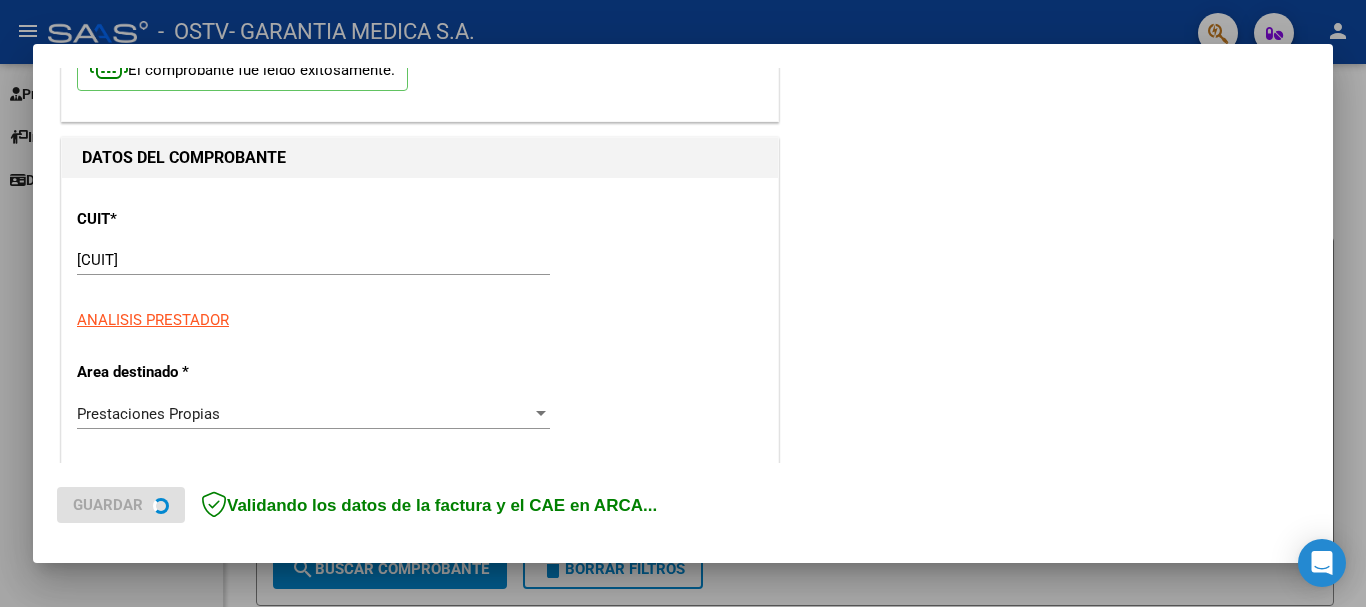 scroll, scrollTop: 200, scrollLeft: 0, axis: vertical 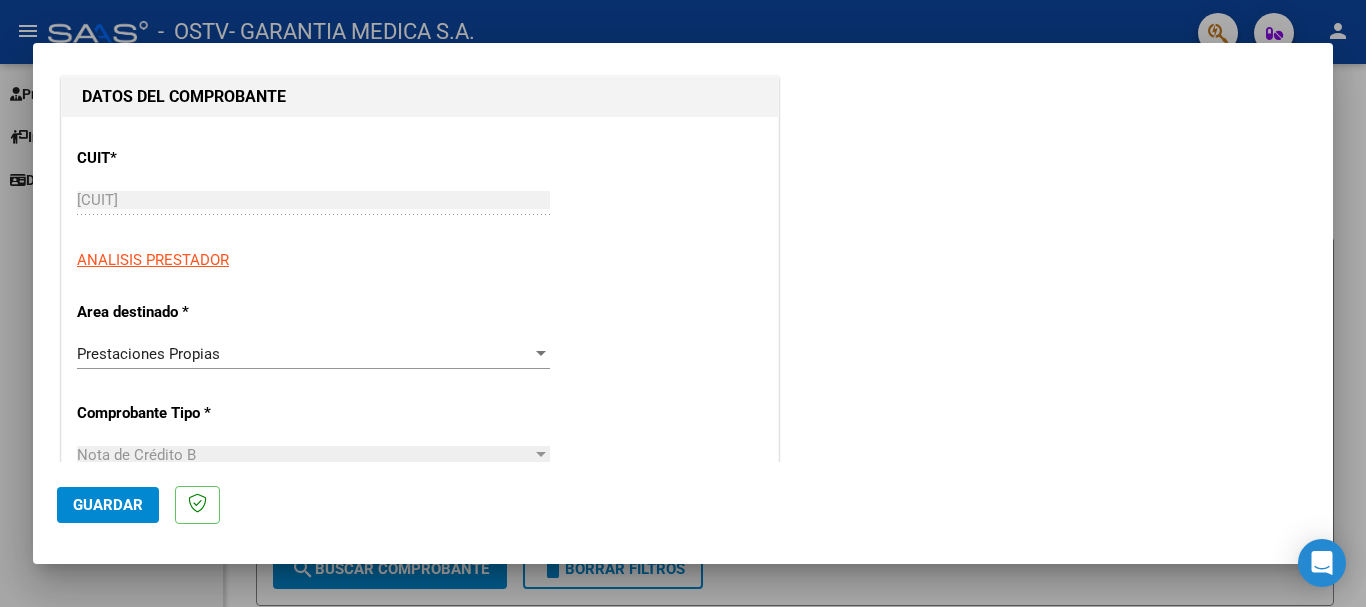 click on "Prestaciones Propias Seleccionar Area" at bounding box center [313, 354] 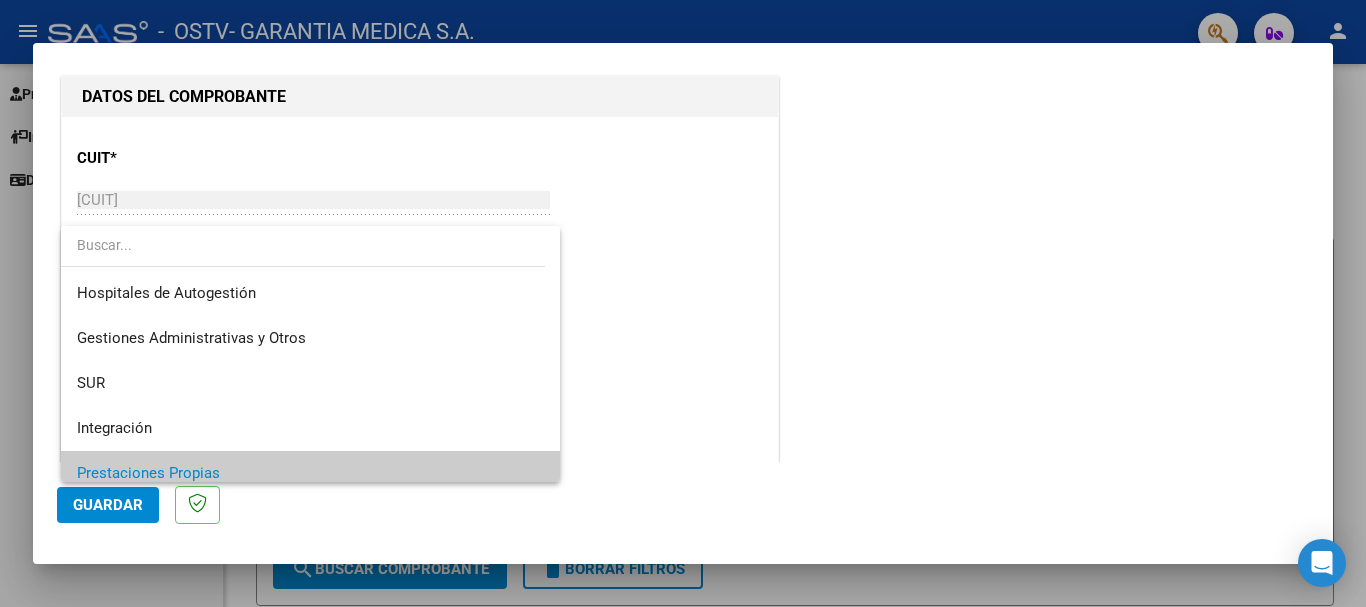scroll, scrollTop: 120, scrollLeft: 0, axis: vertical 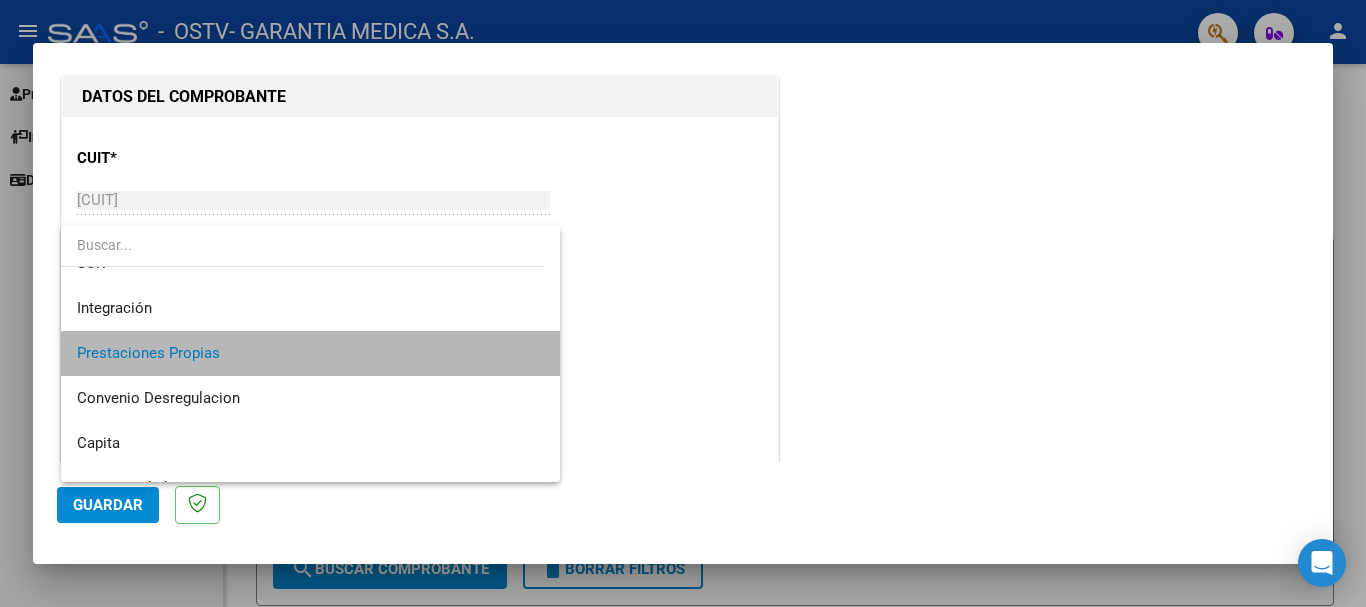 click on "Prestaciones Propias" at bounding box center (310, 353) 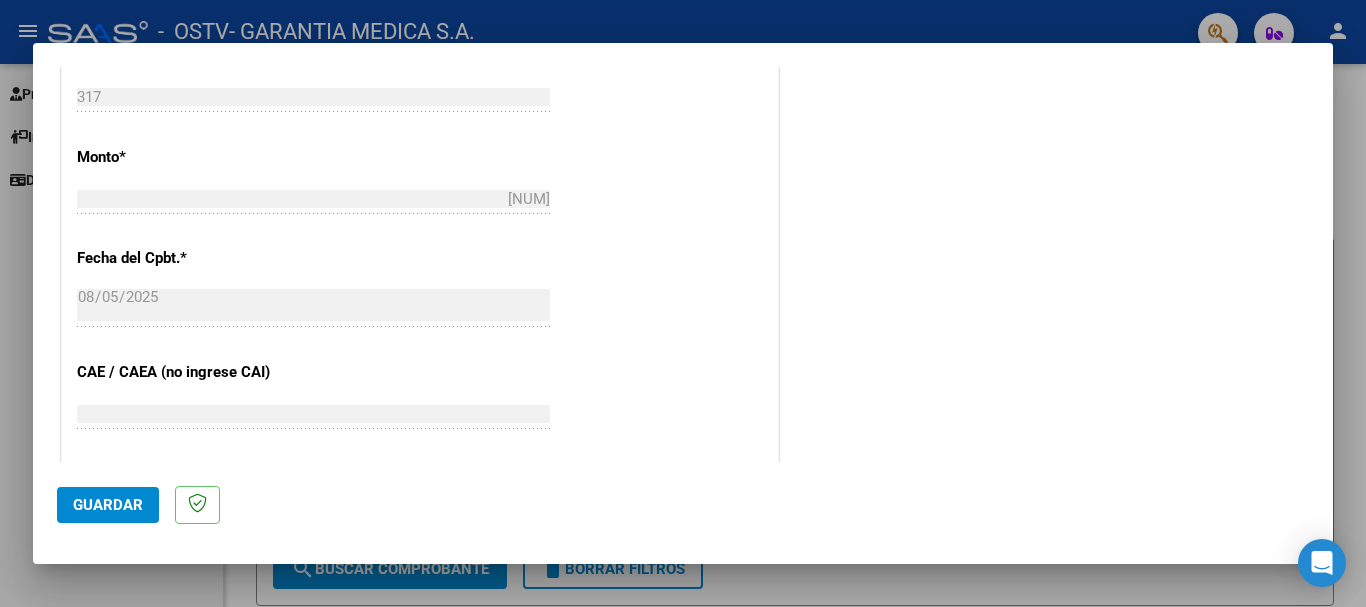 scroll, scrollTop: 900, scrollLeft: 0, axis: vertical 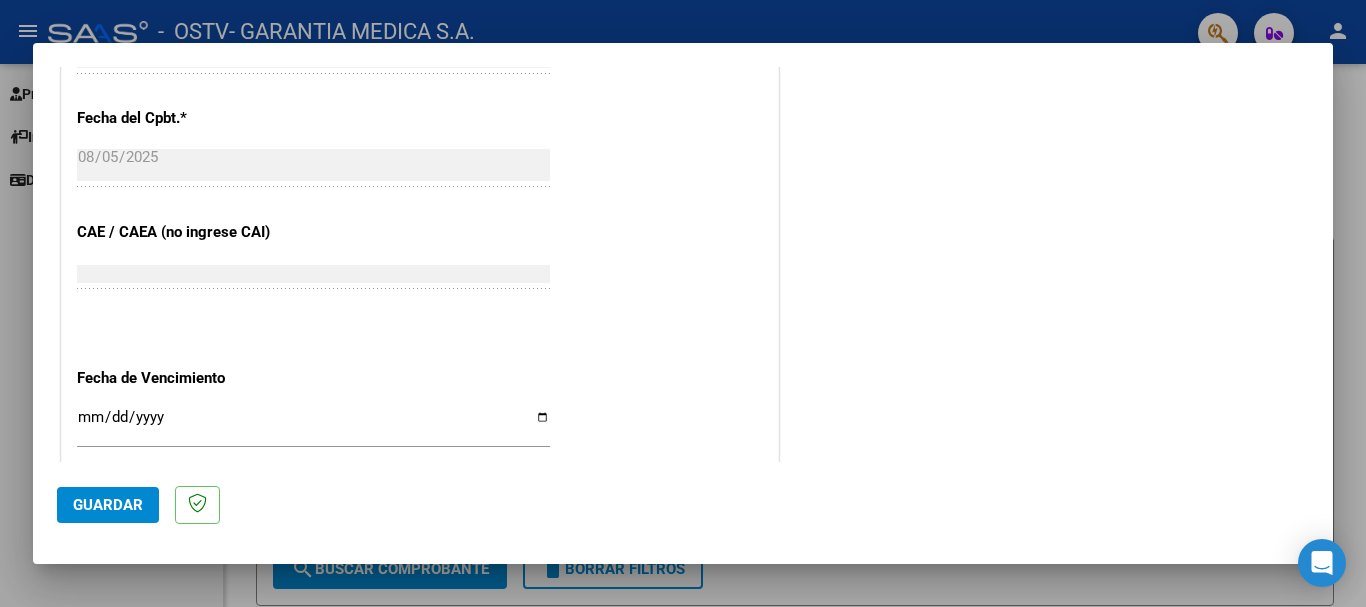 click on "Ingresar la fecha" at bounding box center (313, 425) 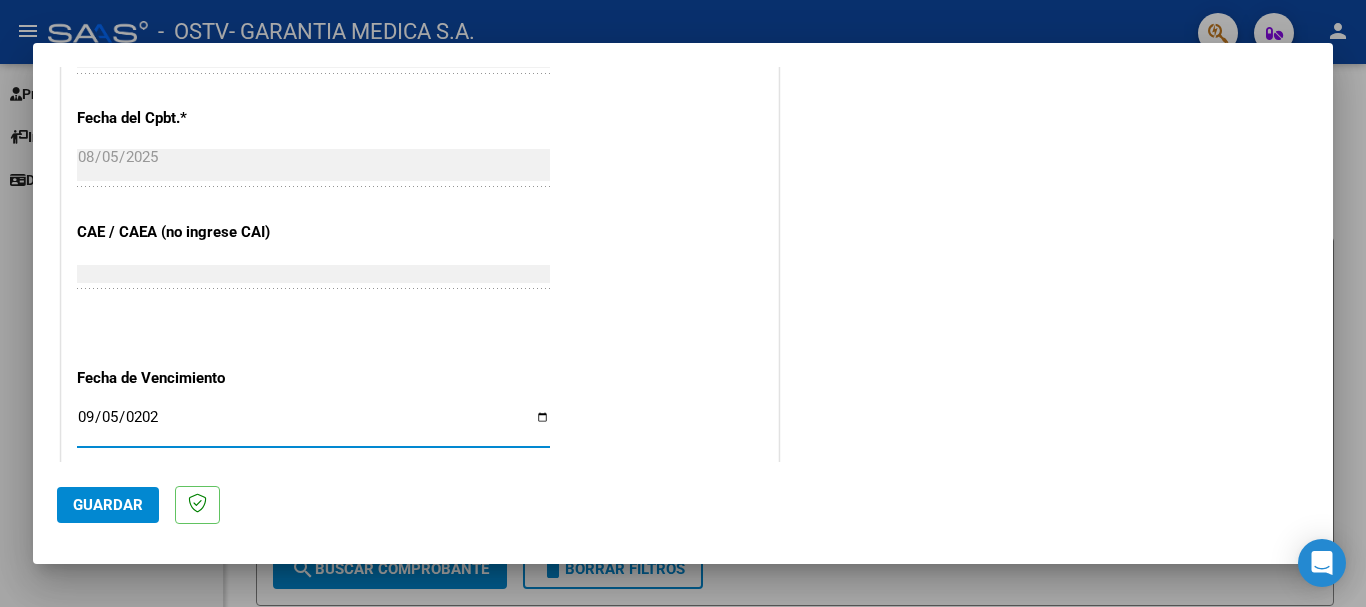 type on "2025-09-05" 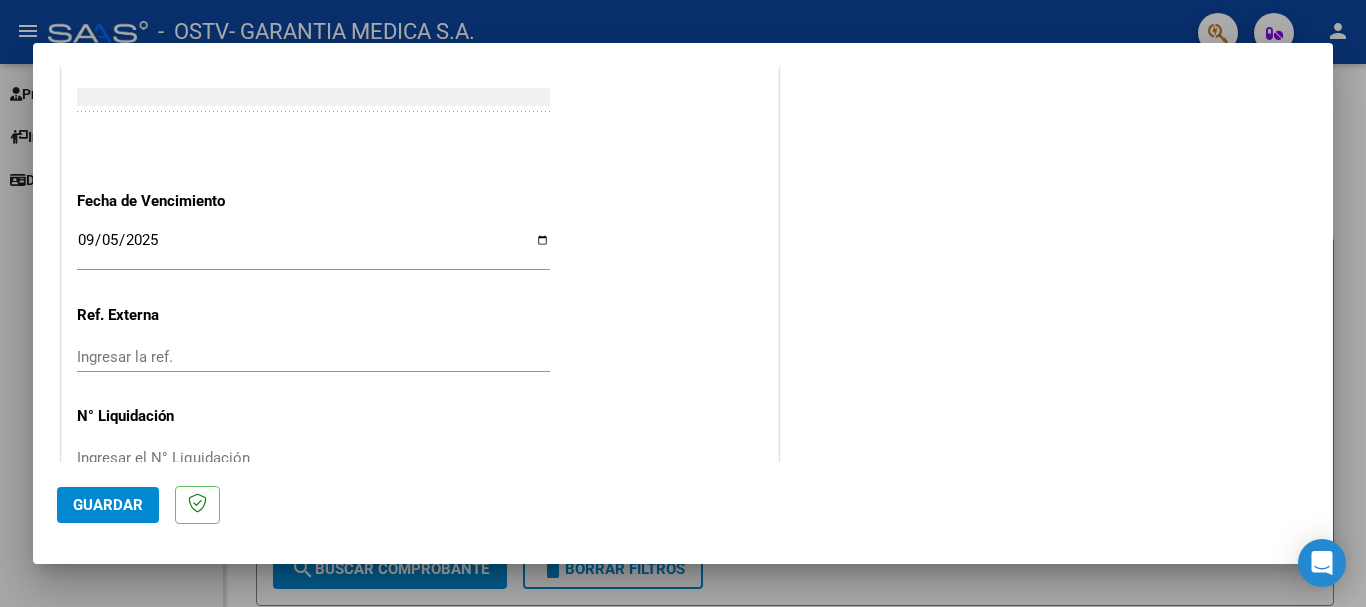 scroll, scrollTop: 1027, scrollLeft: 0, axis: vertical 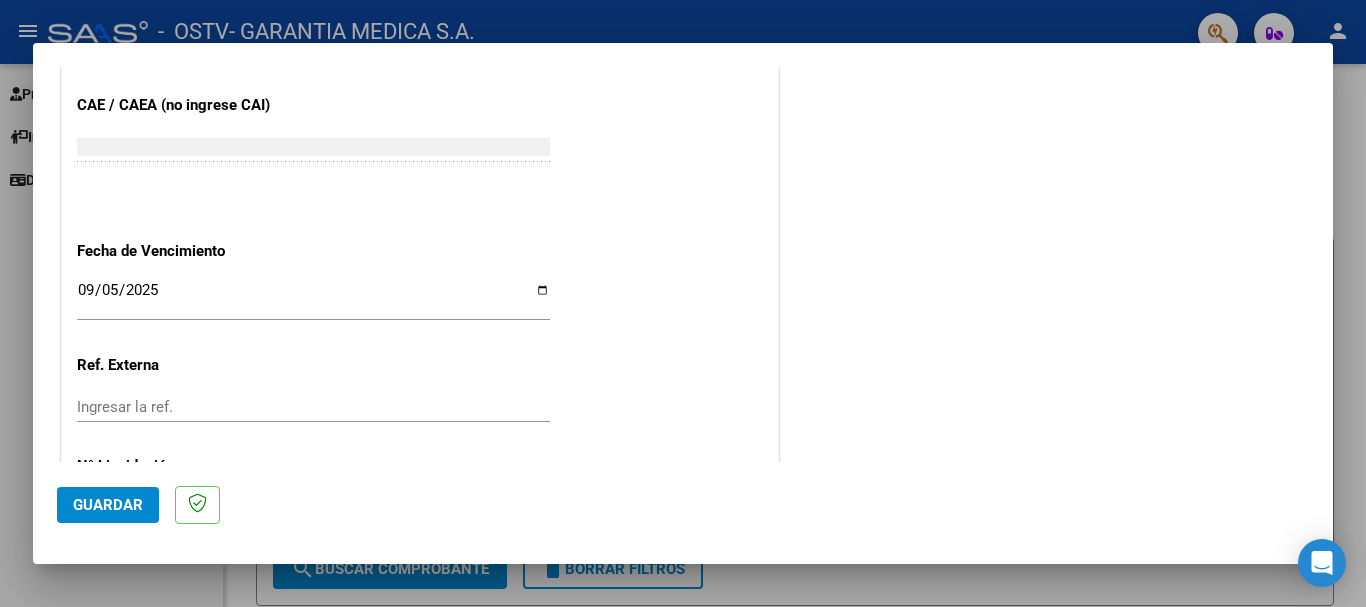 click on "Guardar" 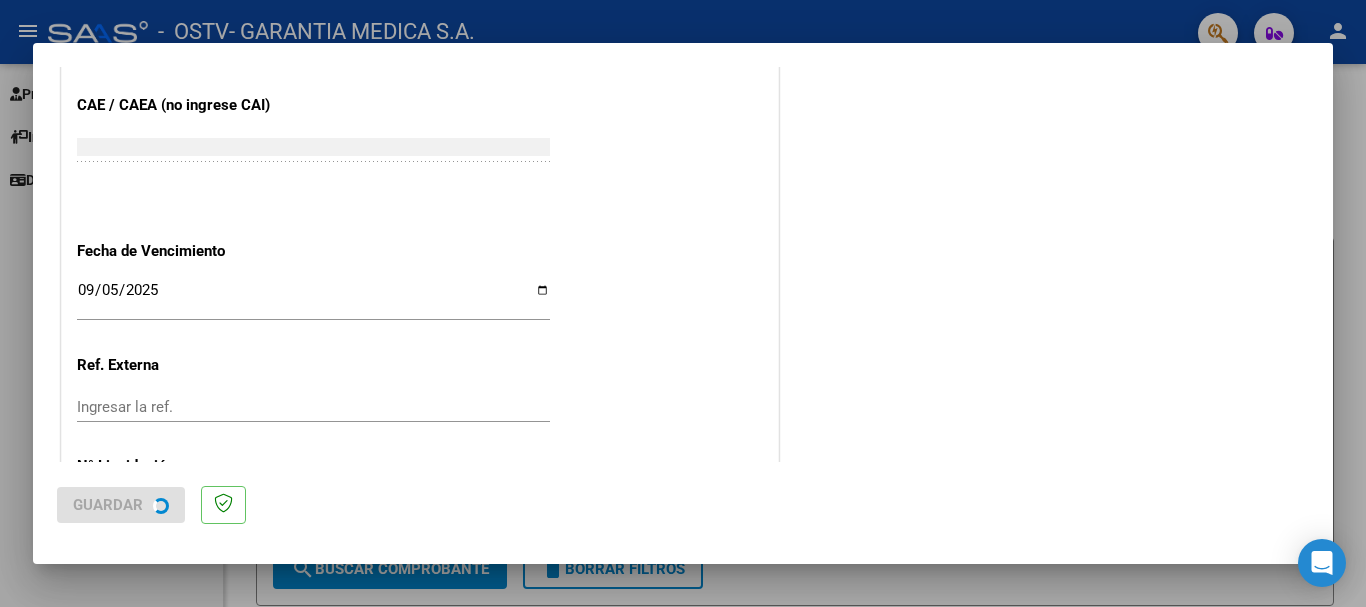 scroll, scrollTop: 0, scrollLeft: 0, axis: both 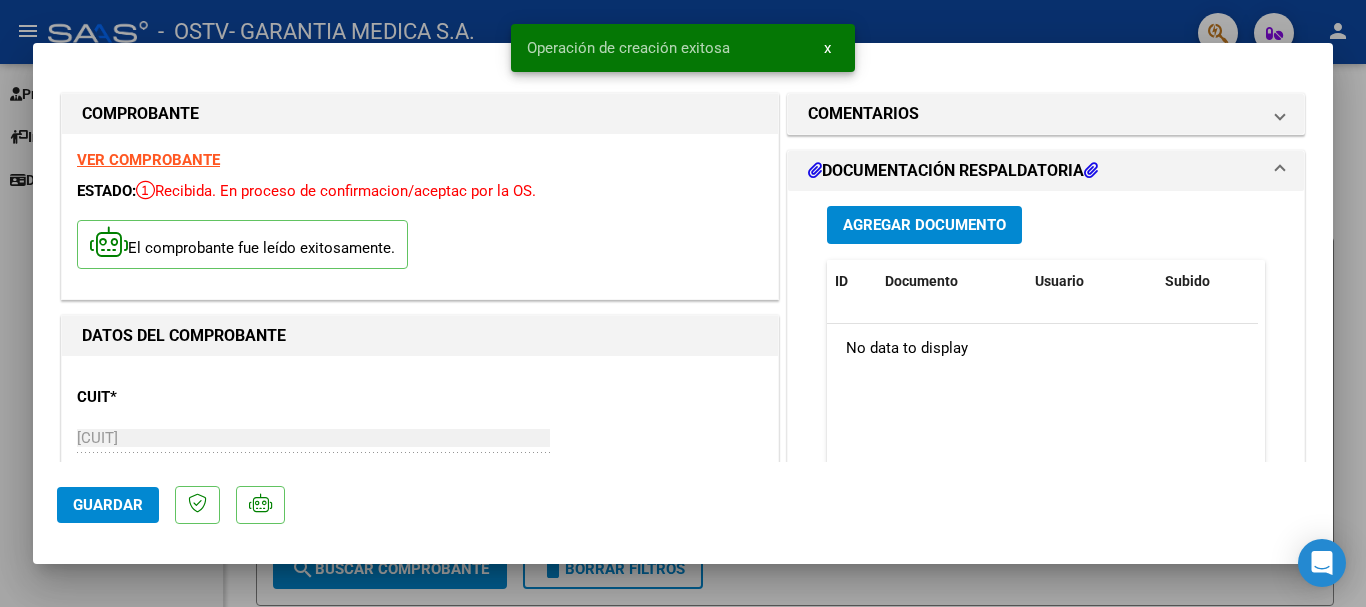 click on "Agregar Documento" at bounding box center [924, 226] 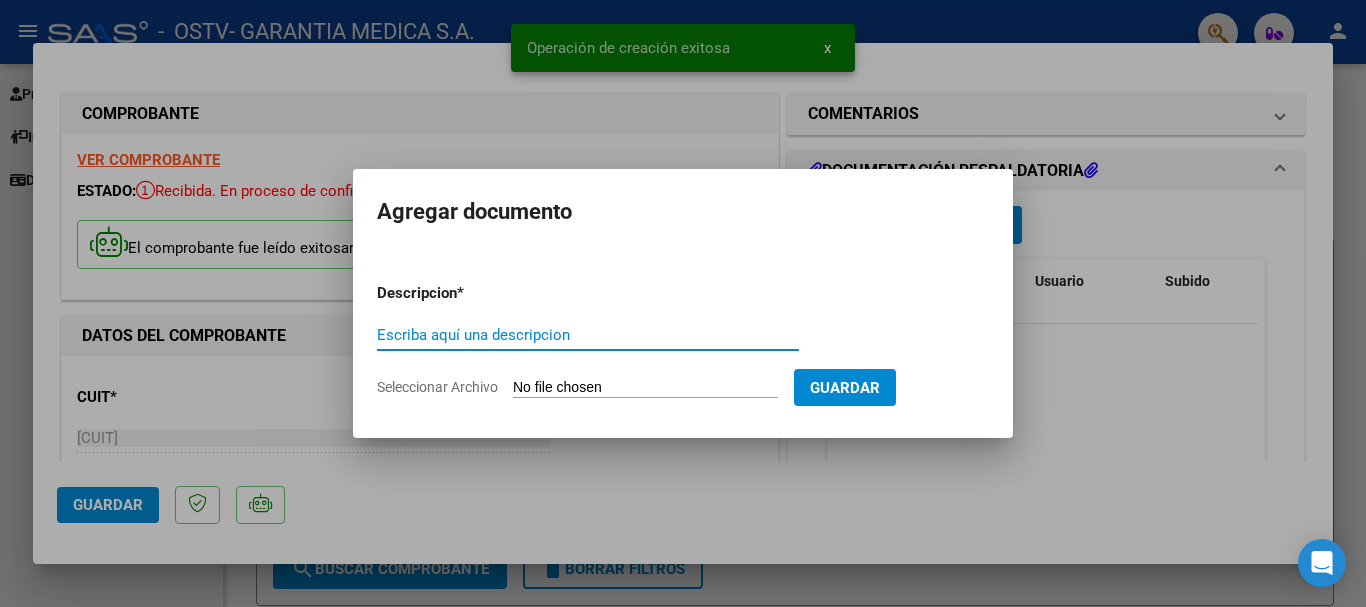 click on "Escriba aquí una descripcion" at bounding box center [588, 335] 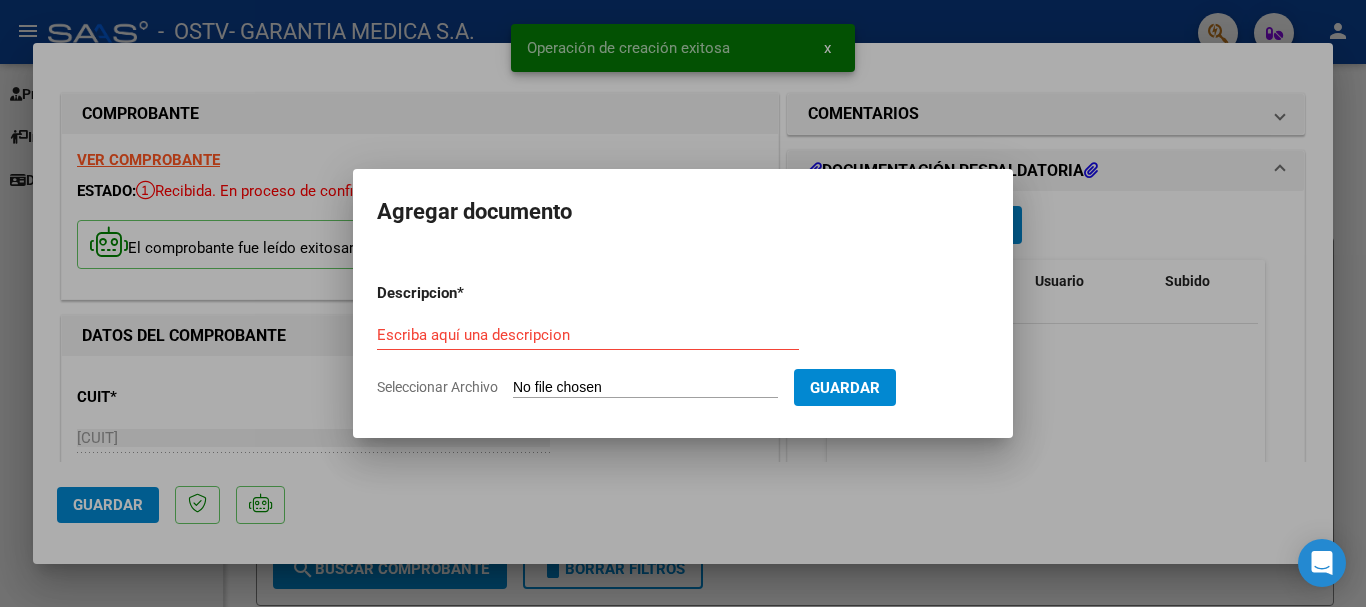 click on "Seleccionar Archivo" at bounding box center (645, 388) 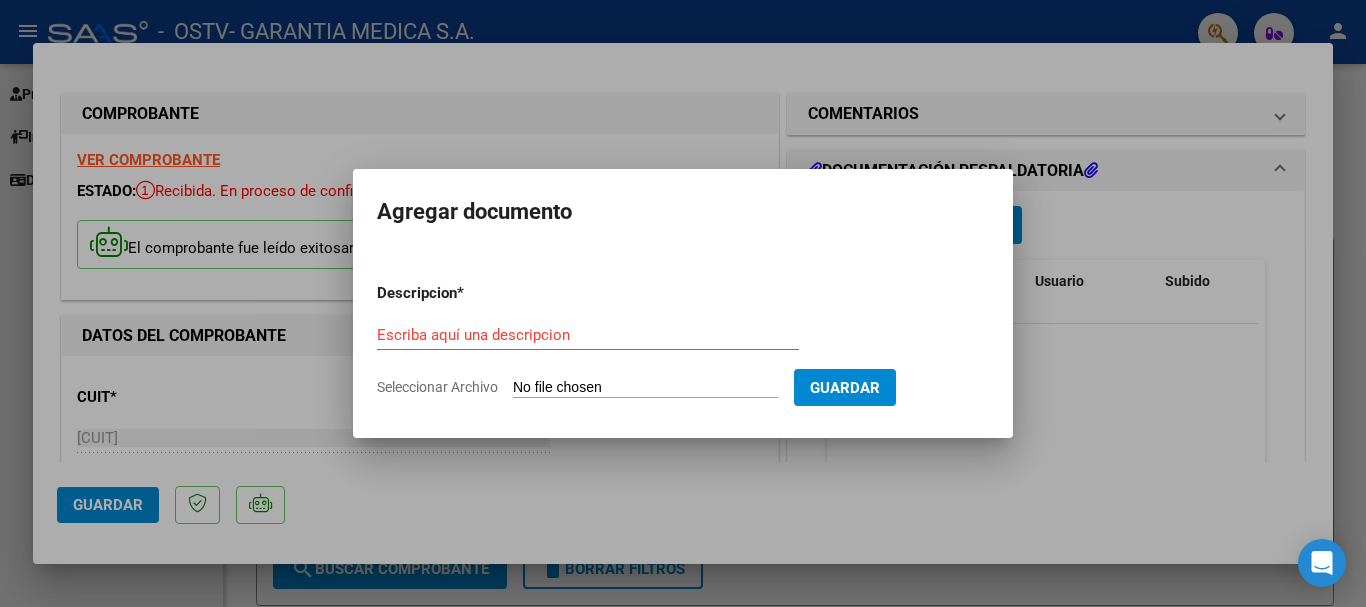 type on "C:\fakepath\OSTV - Liquidación Preliminar [YEAR]-[MONTH].pdf" 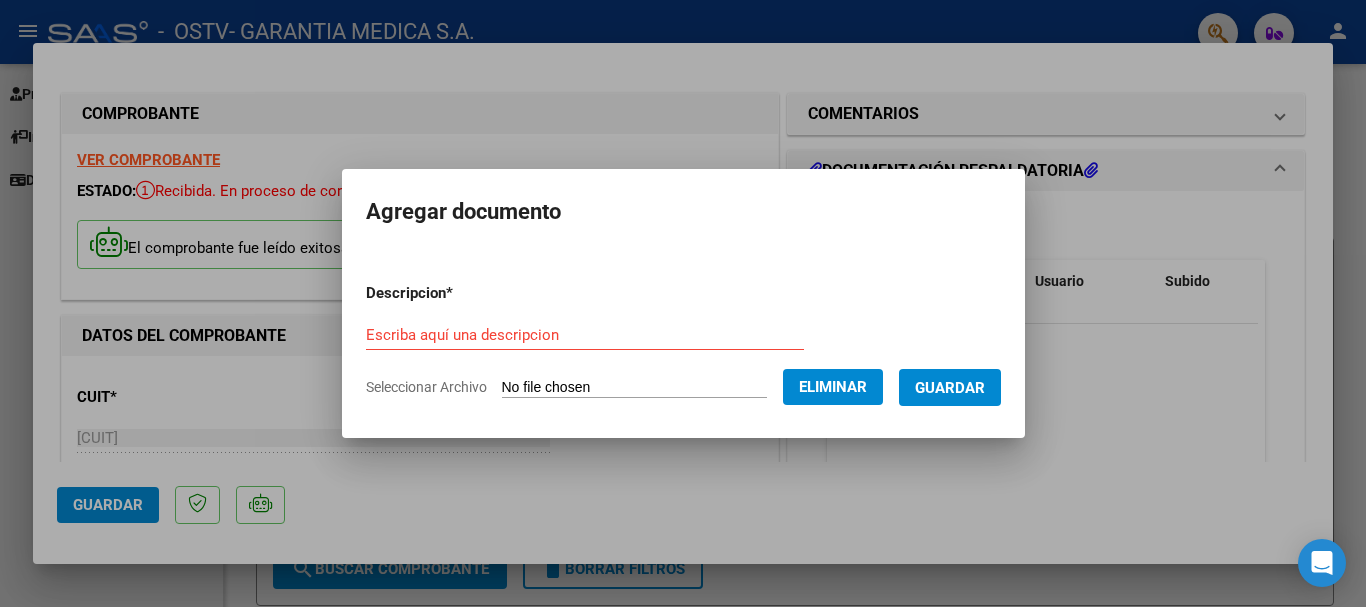 click on "Escriba aquí una descripcion" at bounding box center (585, 335) 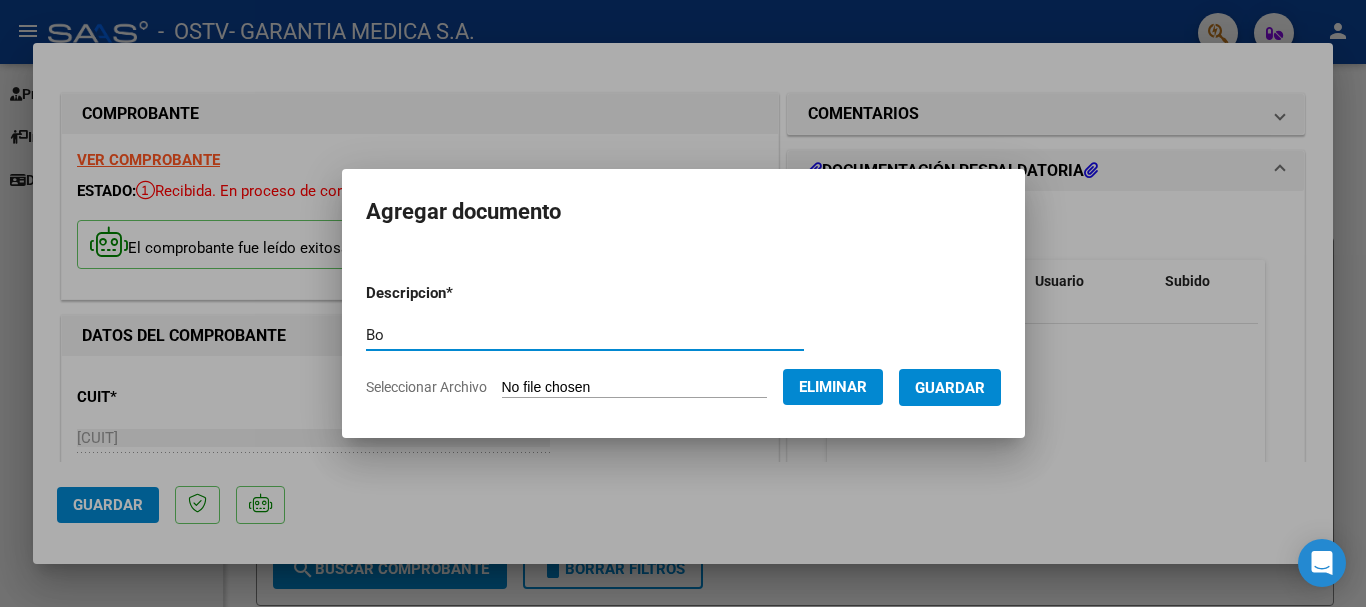 type on "B" 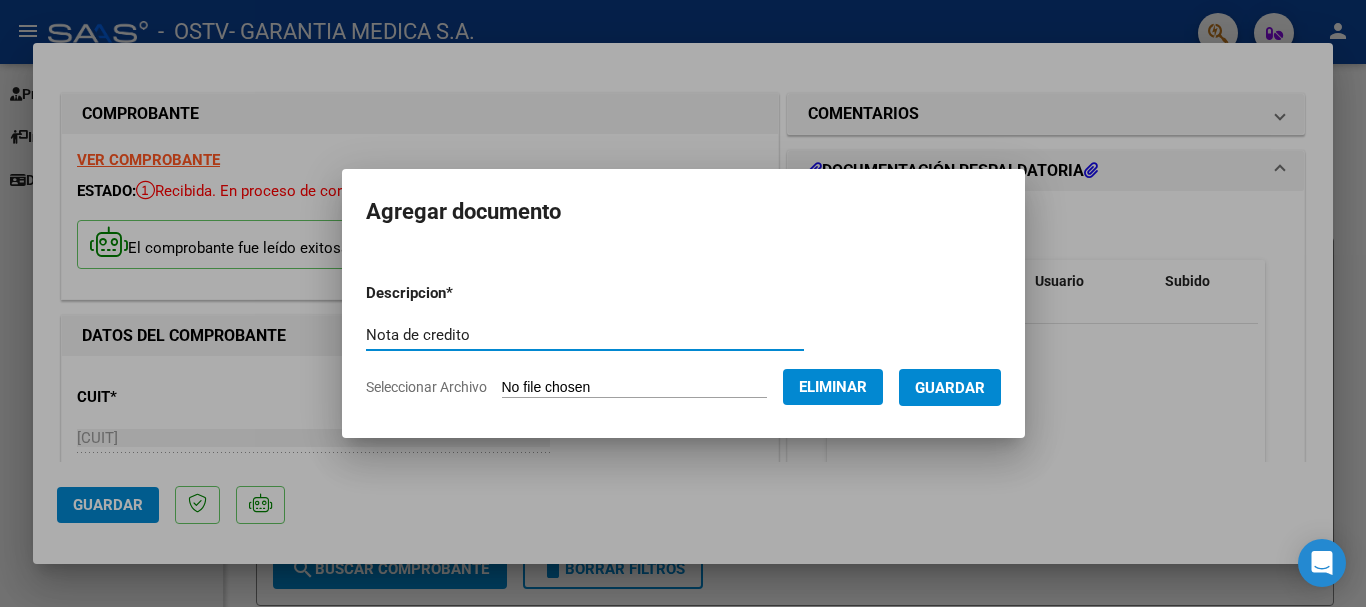 type on "Nota de credito" 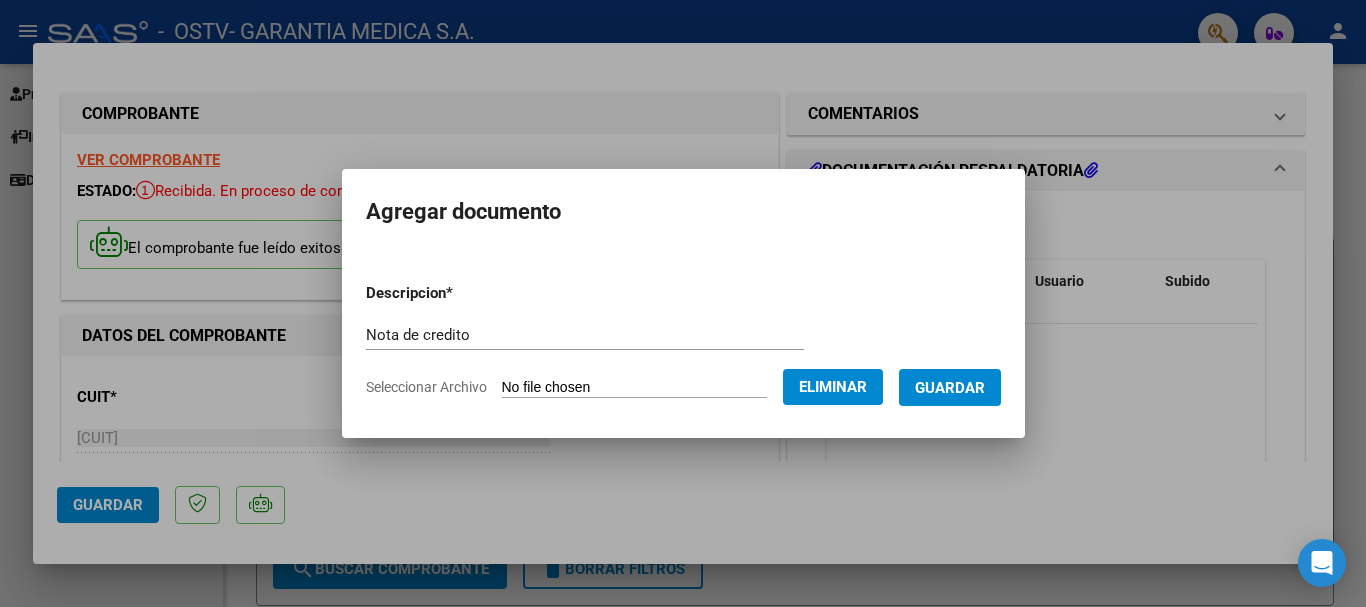 click on "Nota de credito Escriba aquí una descripcion" at bounding box center (585, 344) 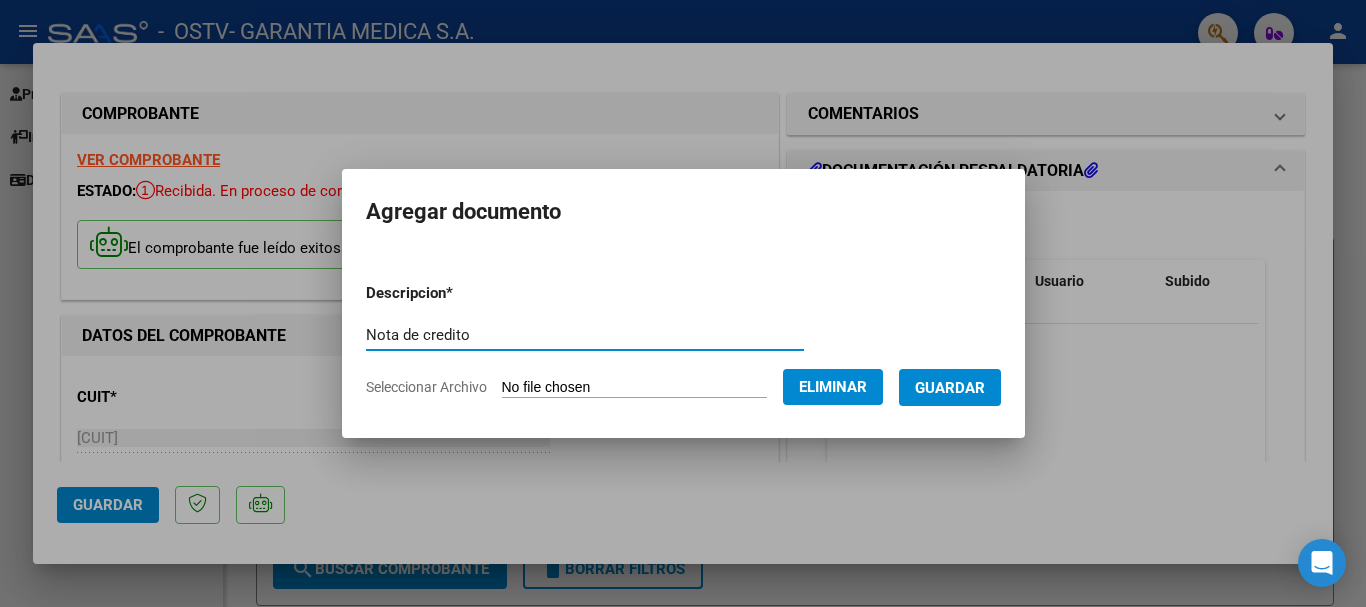 click on "Nota de credito" at bounding box center [585, 335] 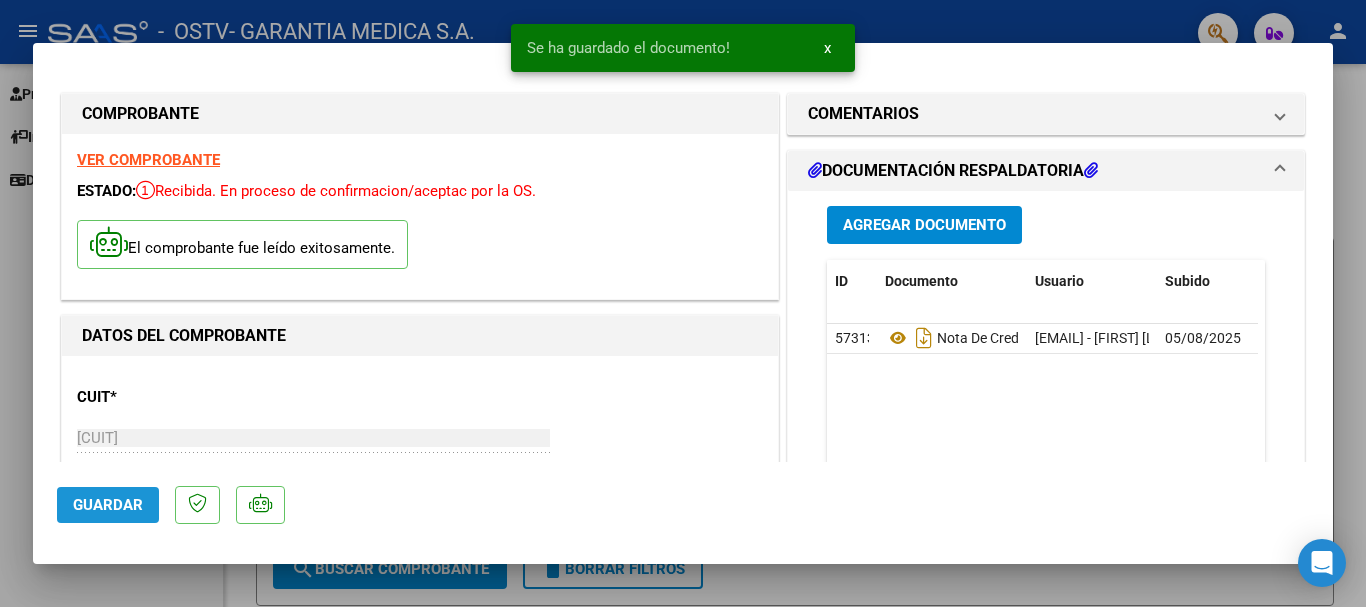 click on "Guardar" 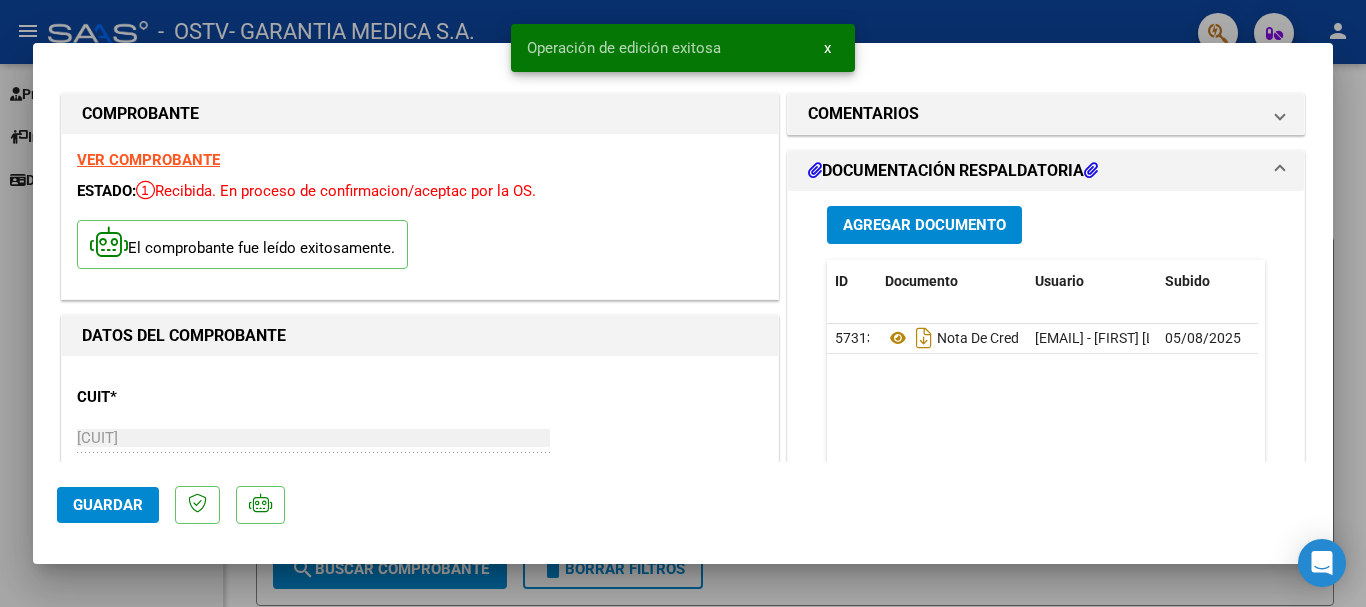click at bounding box center (683, 303) 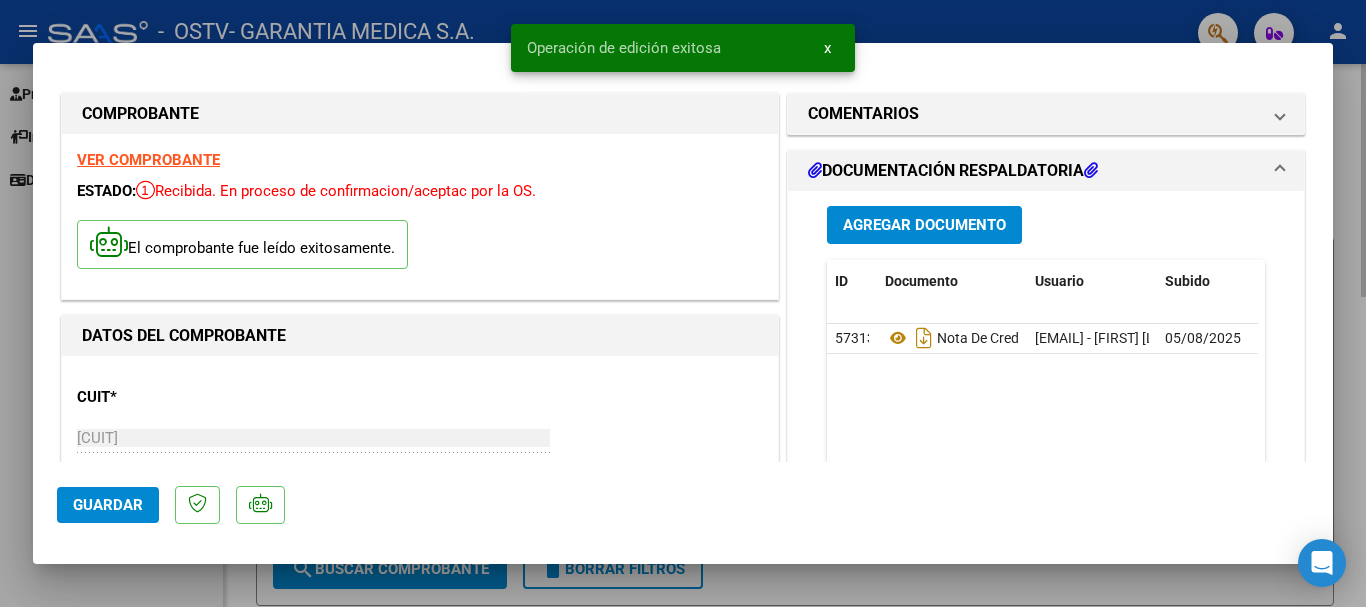 type 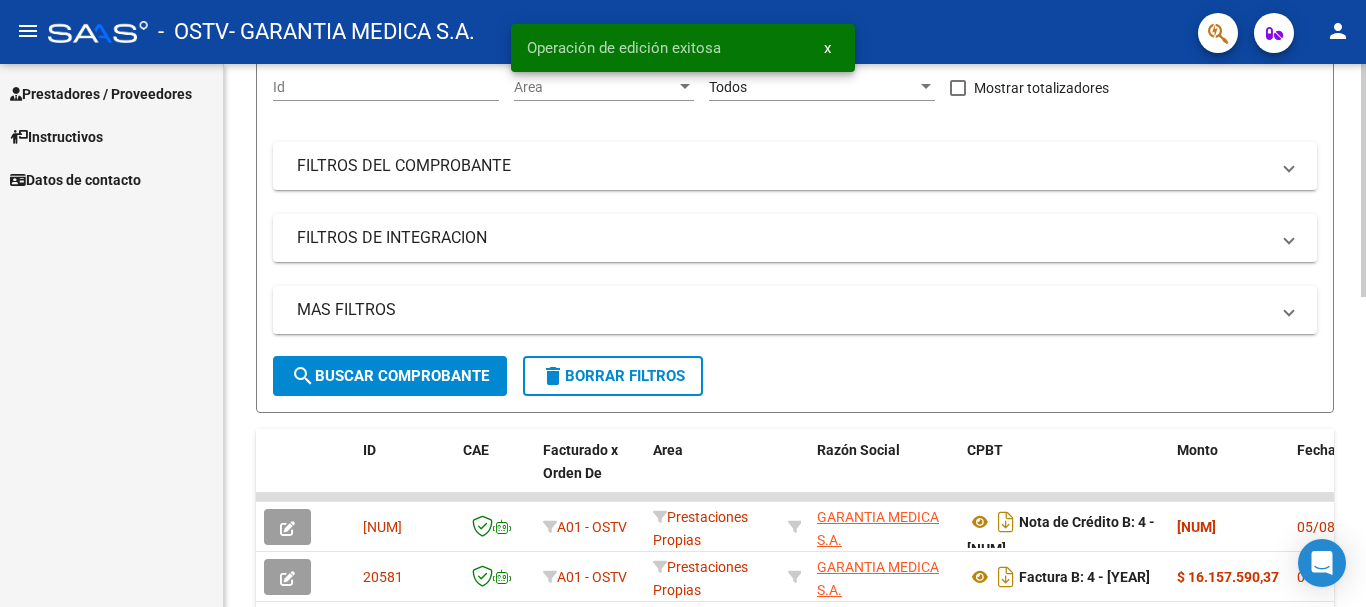 scroll, scrollTop: 200, scrollLeft: 0, axis: vertical 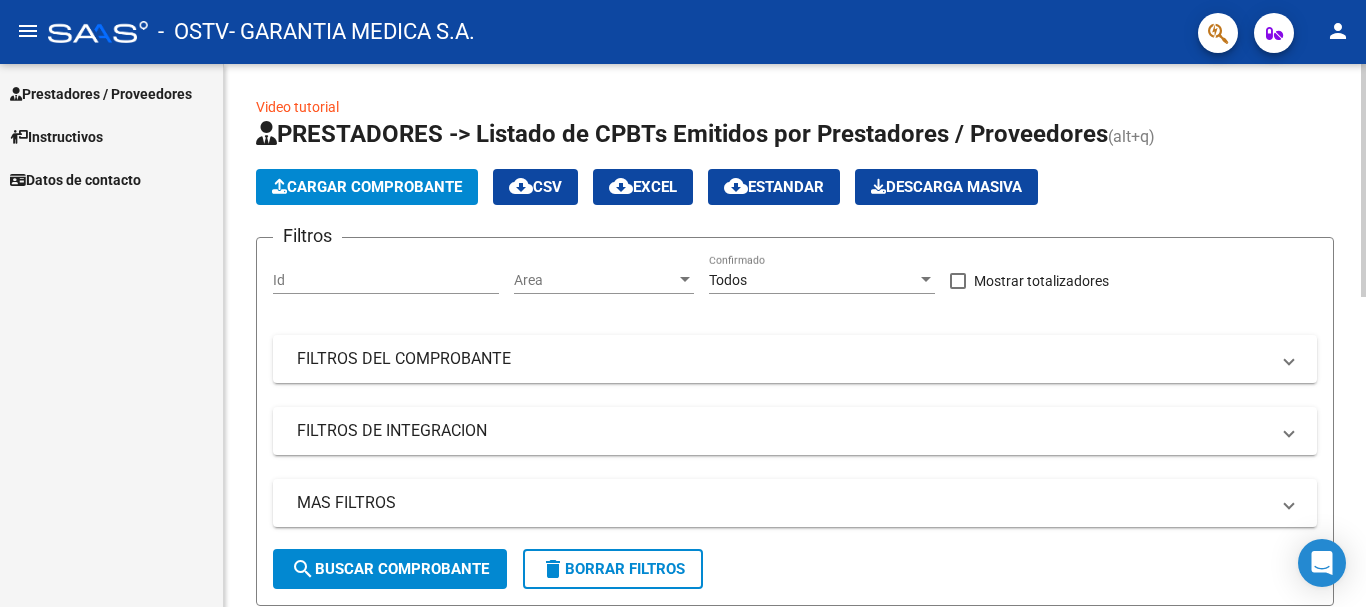 click on "Cargar Comprobante" 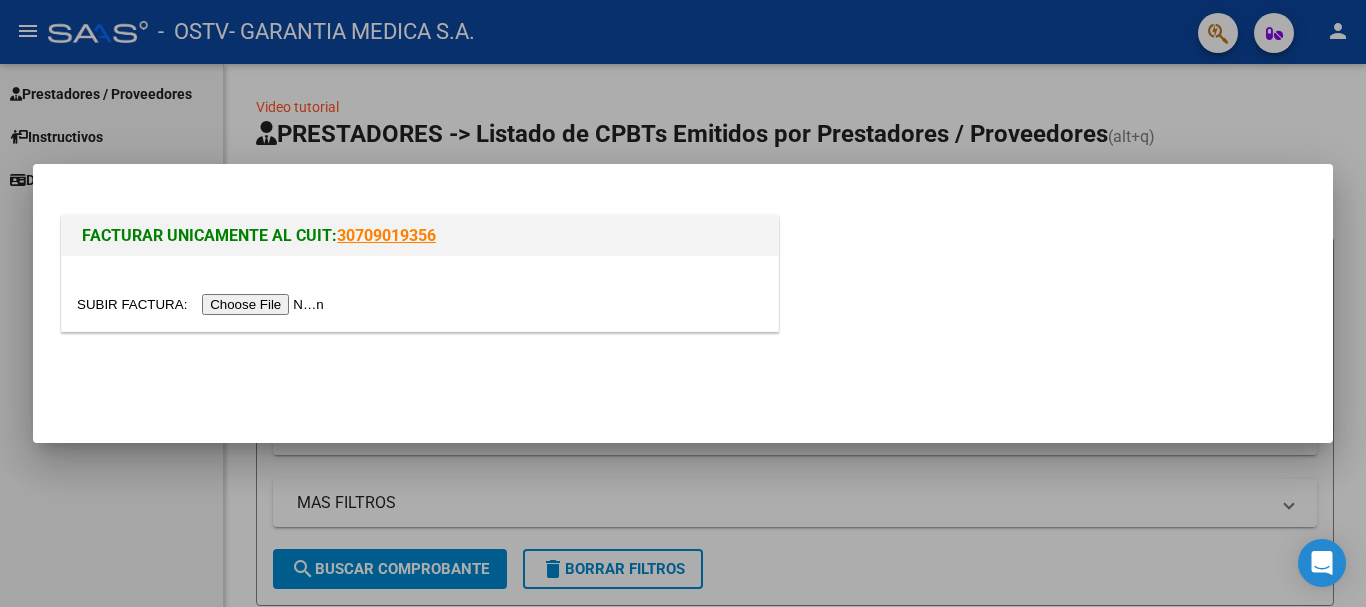 click at bounding box center [203, 304] 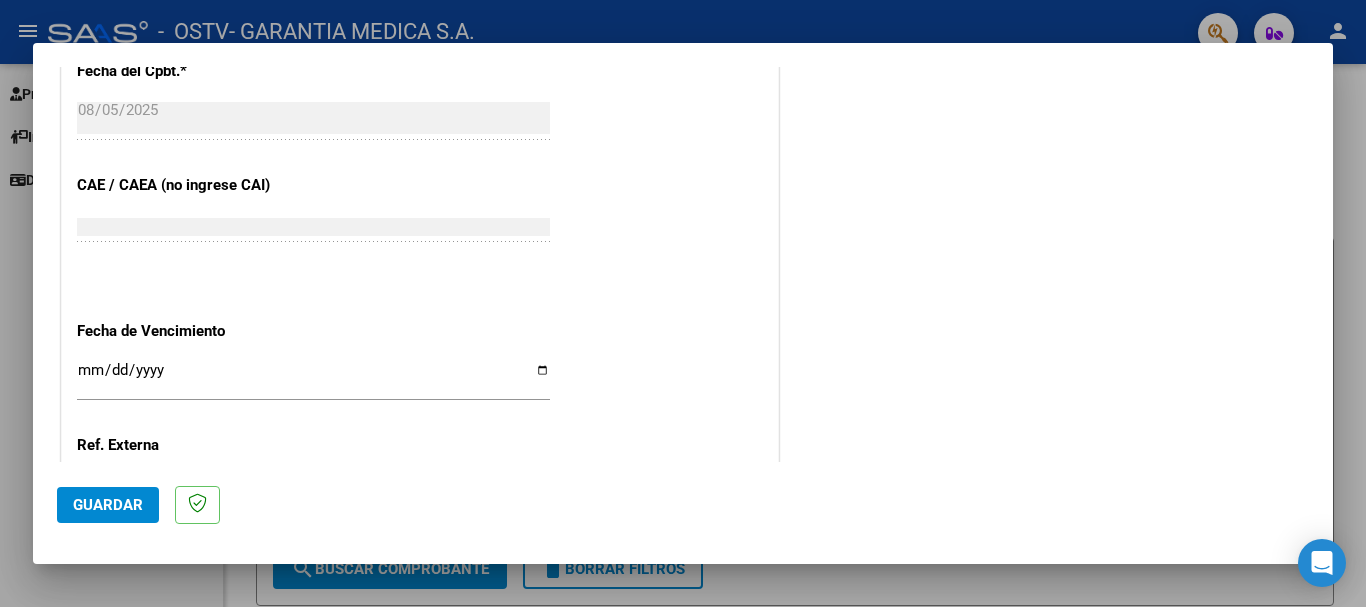 scroll, scrollTop: 900, scrollLeft: 0, axis: vertical 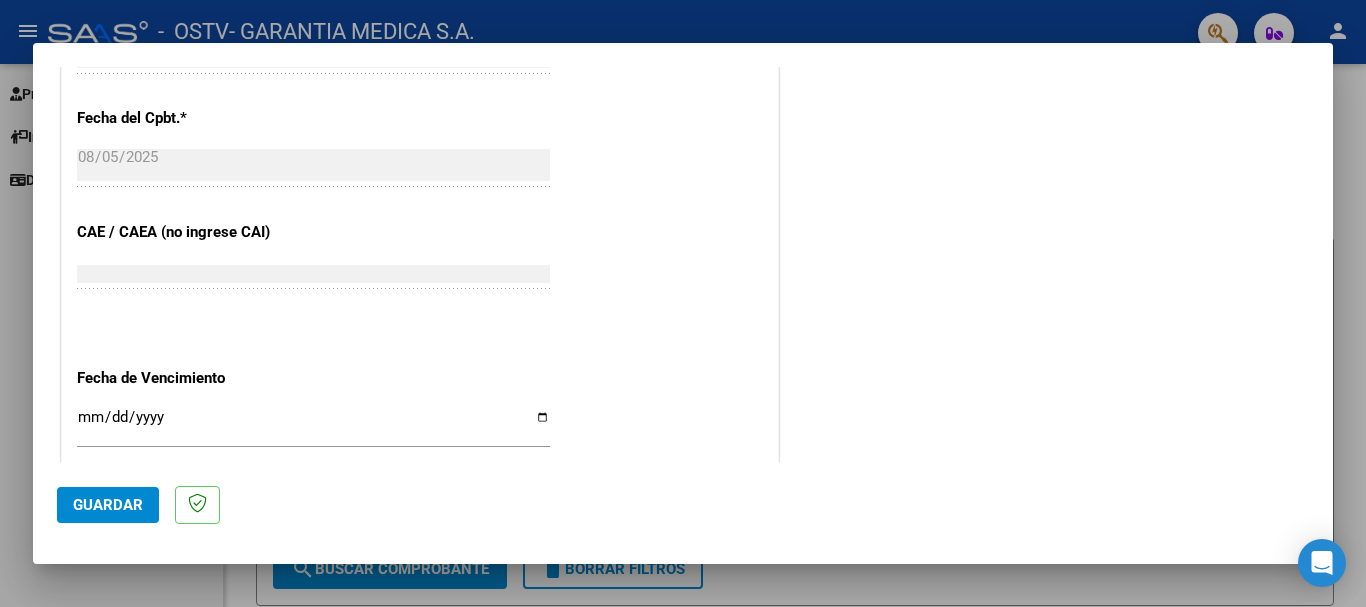 click on "Ingresar la fecha" at bounding box center (313, 425) 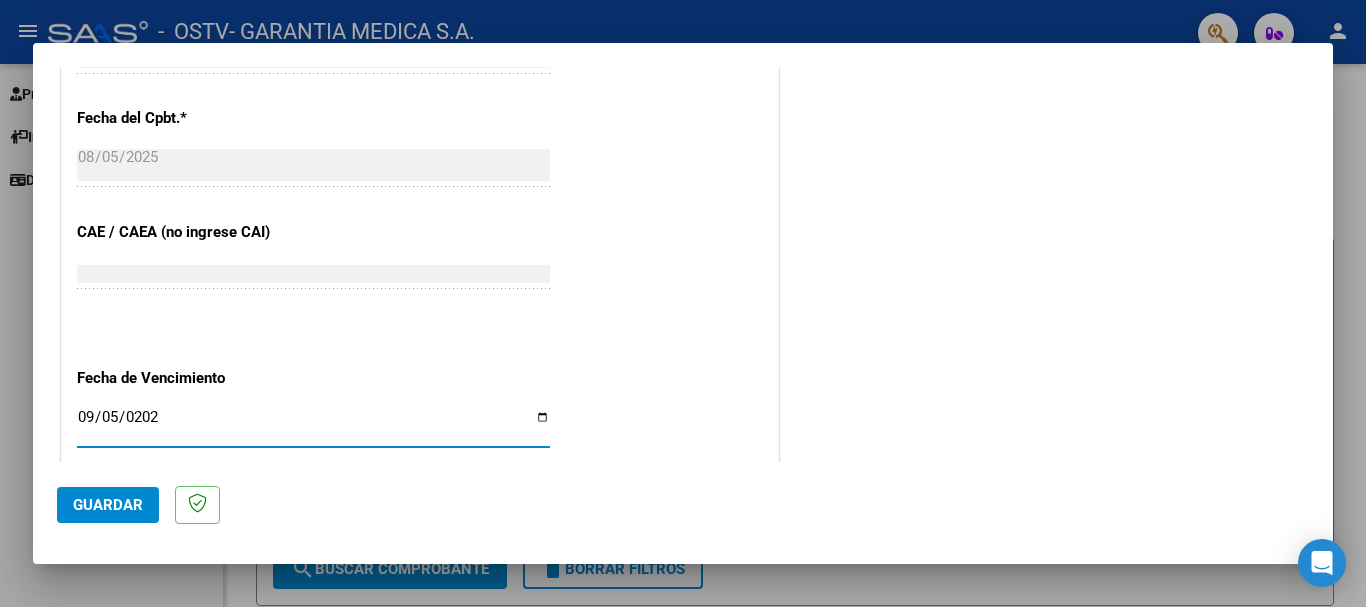 type on "2025-09-05" 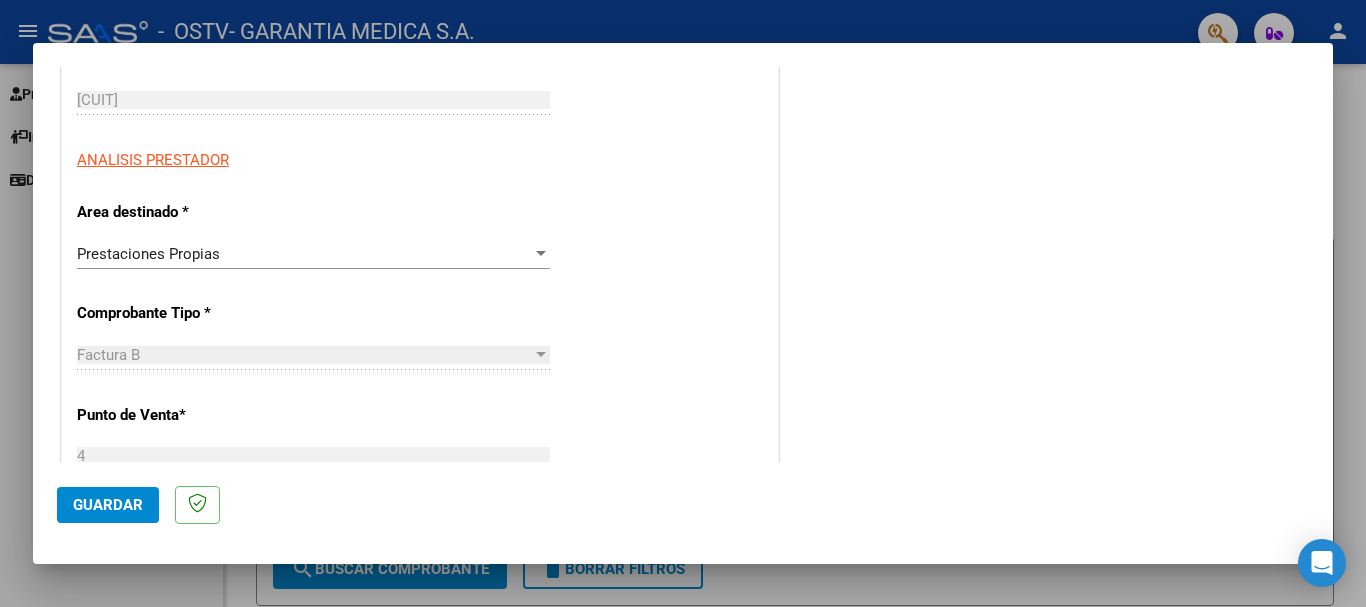 scroll, scrollTop: 400, scrollLeft: 0, axis: vertical 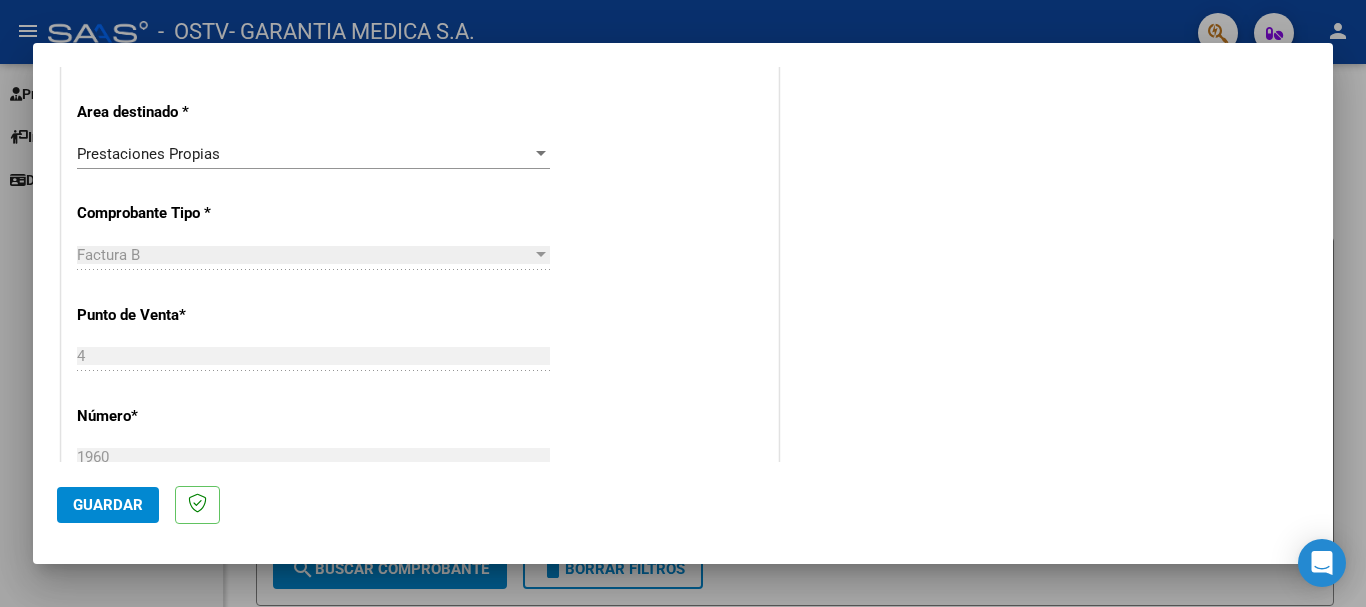 click on "Guardar" 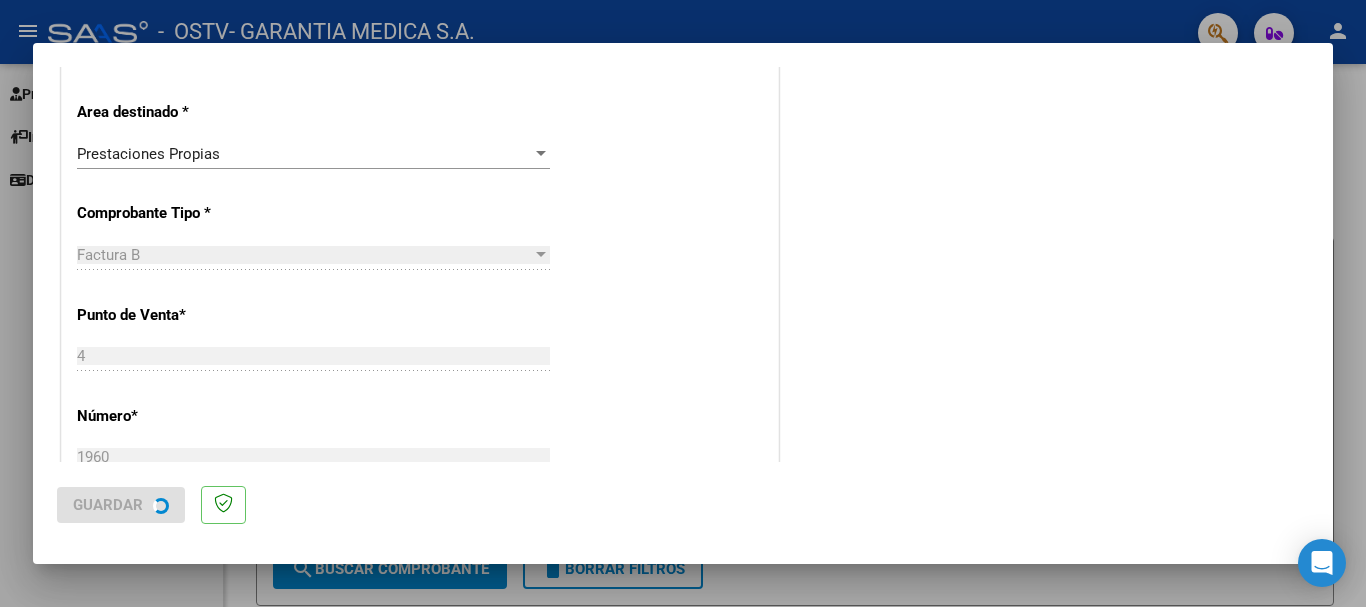 scroll, scrollTop: 0, scrollLeft: 0, axis: both 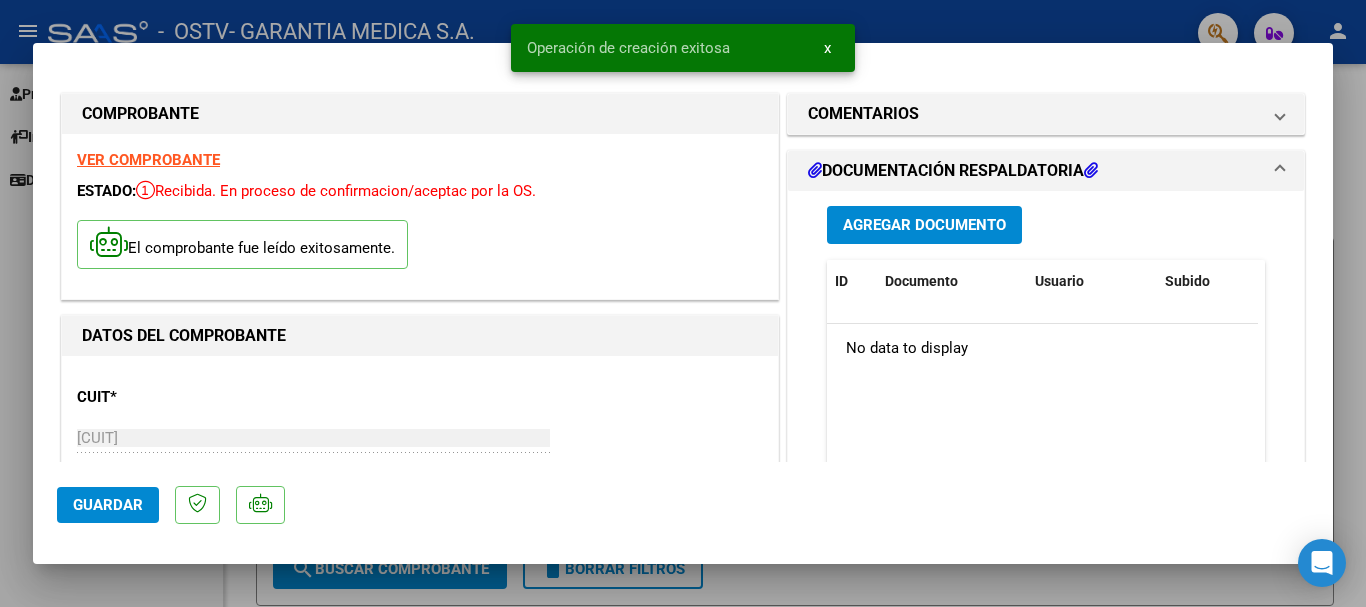click on "Guardar" 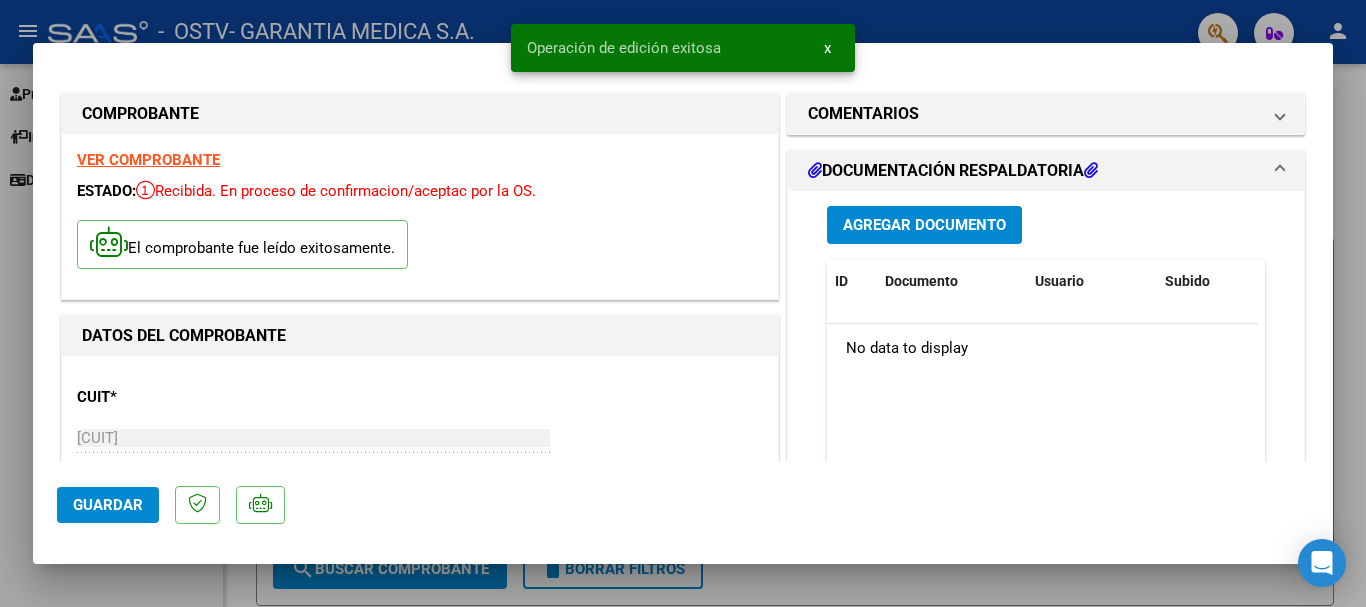 click at bounding box center [683, 303] 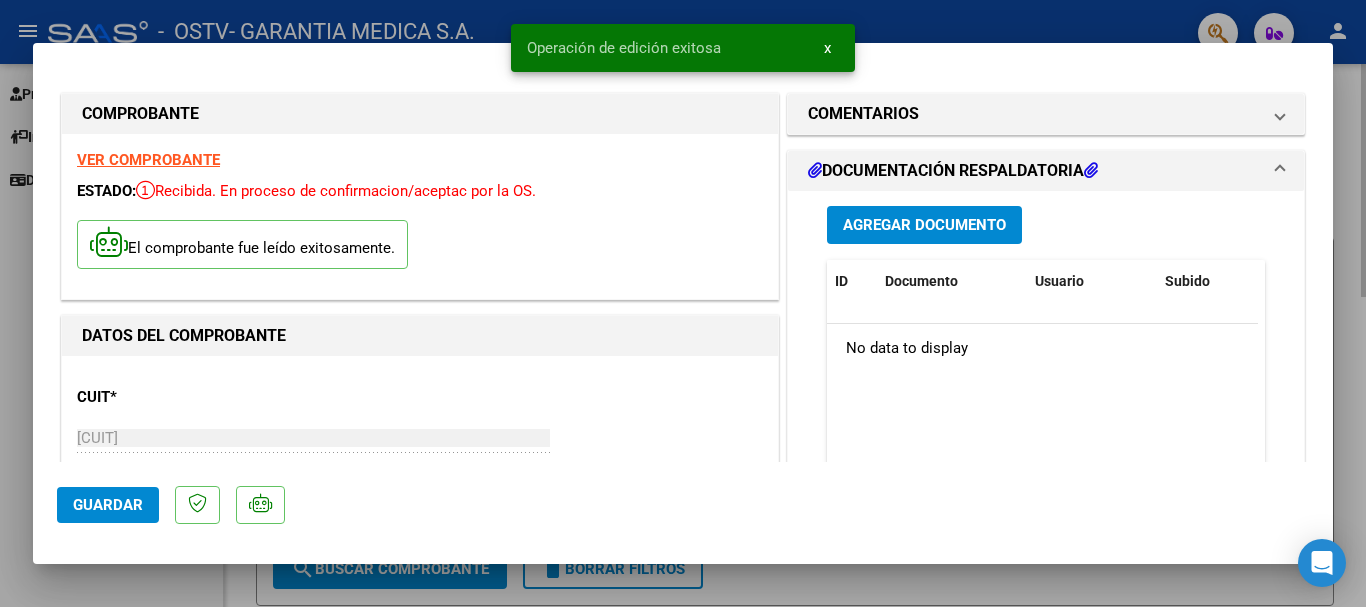 type 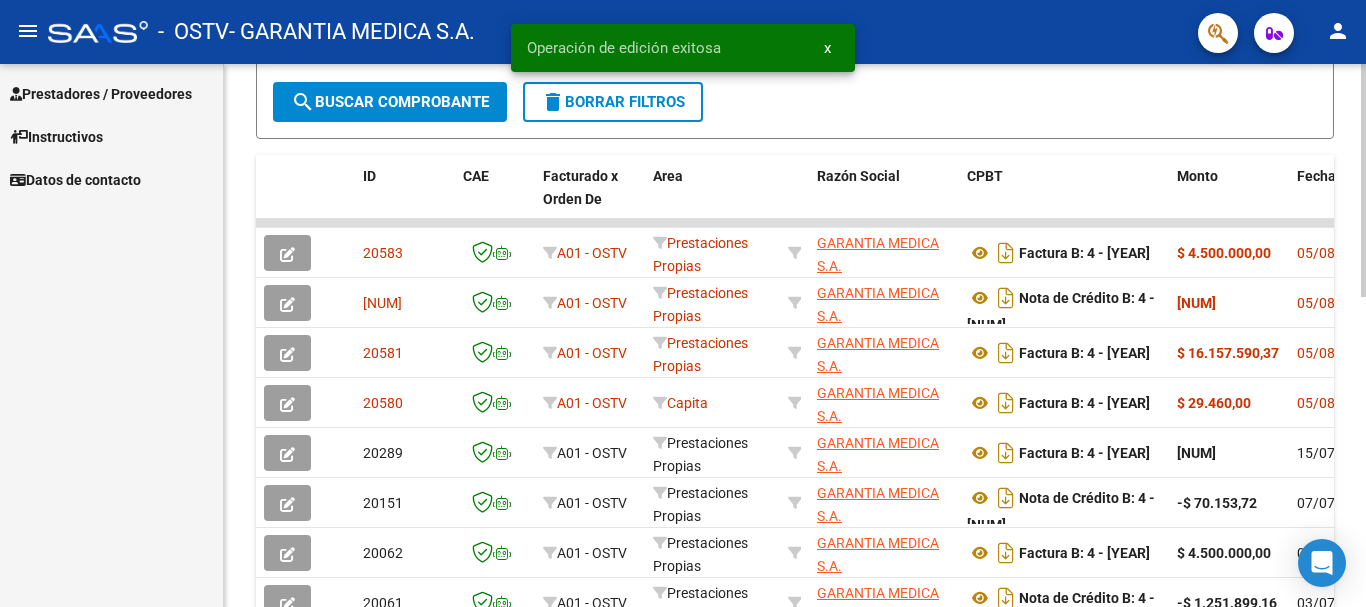 scroll, scrollTop: 500, scrollLeft: 0, axis: vertical 